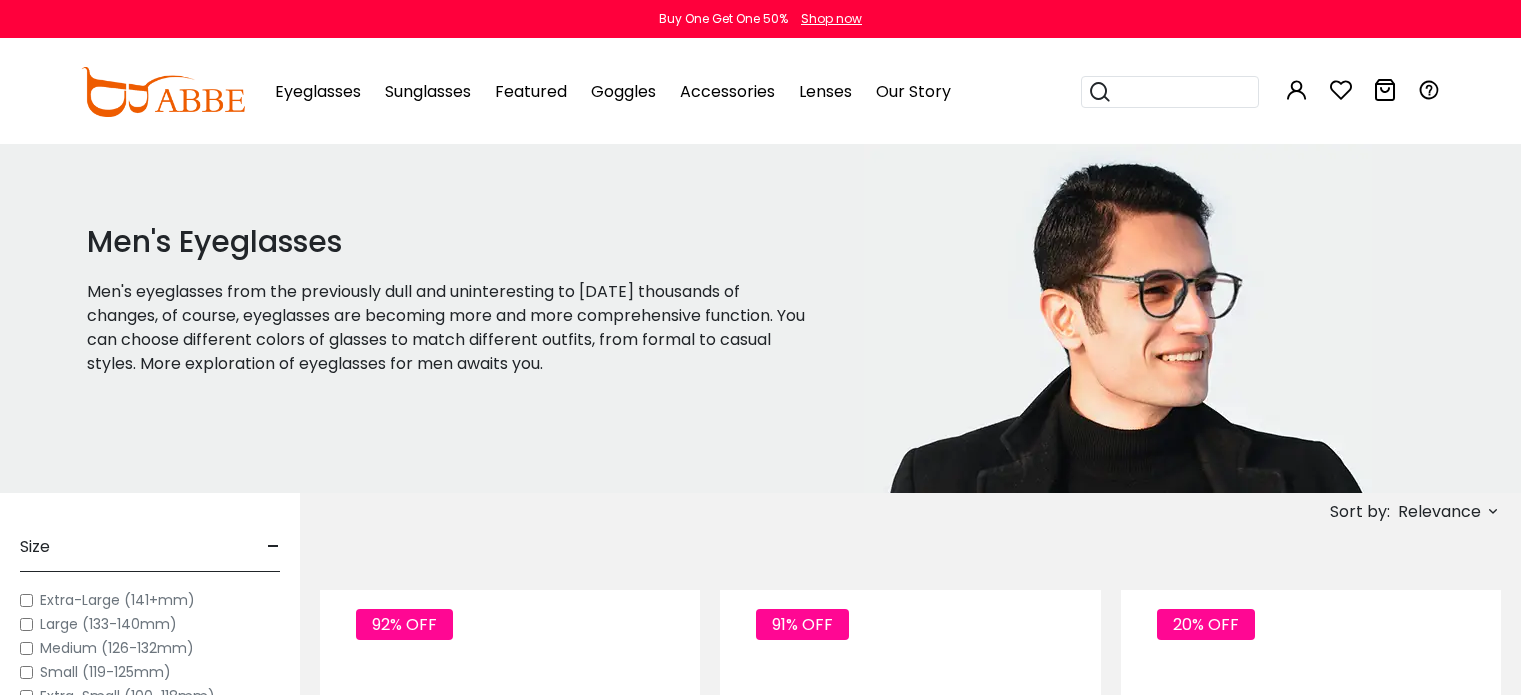 scroll, scrollTop: 0, scrollLeft: 0, axis: both 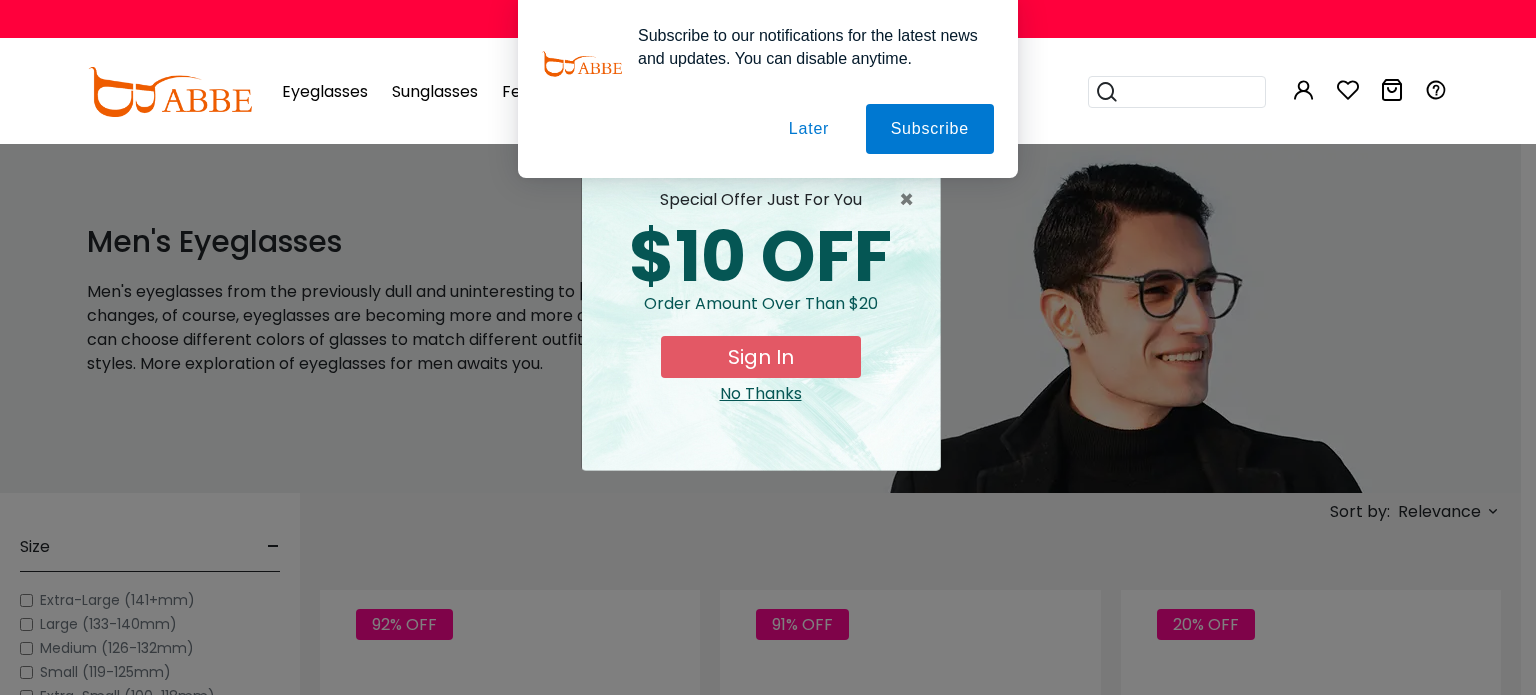 drag, startPoint x: 1526, startPoint y: 24, endPoint x: 1524, endPoint y: 65, distance: 41.04875 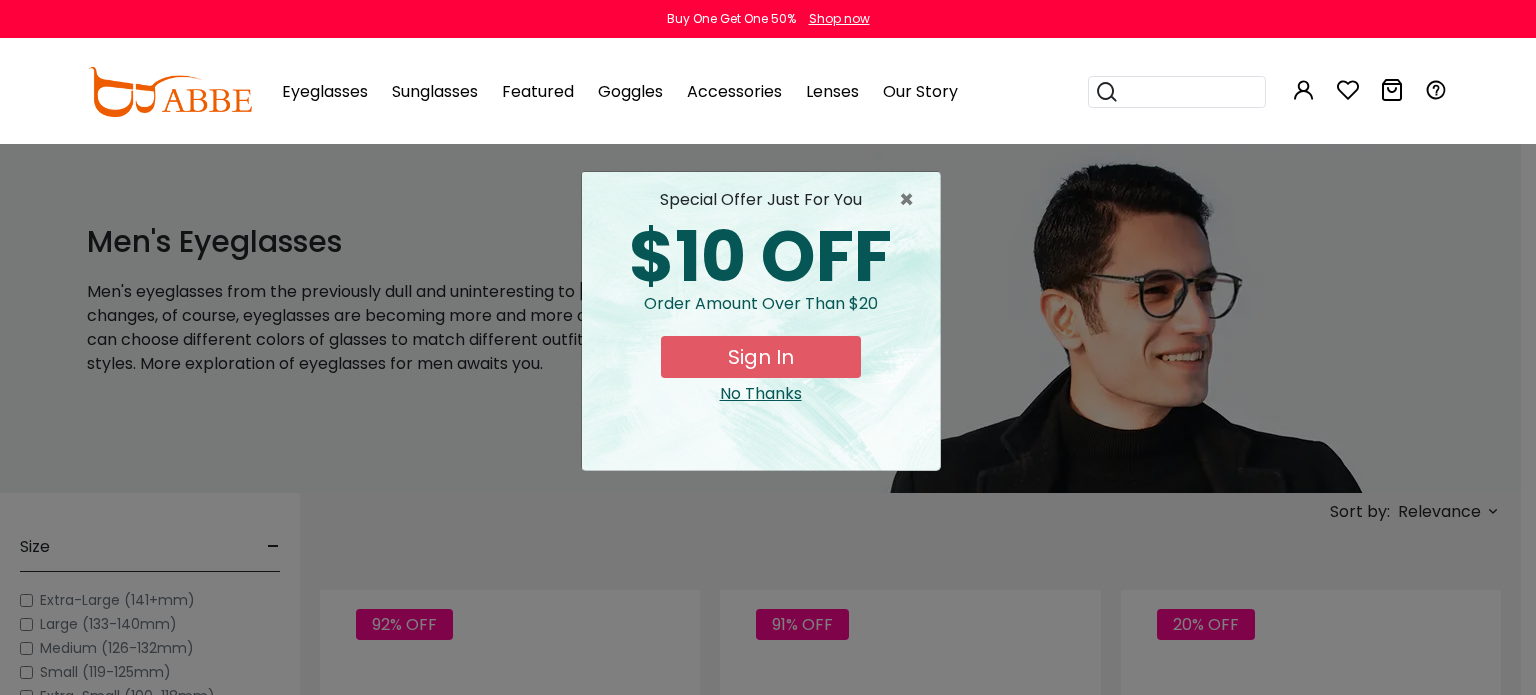 click on "×
special offer just for you
$10 OFF
Order amount over than $20
Sign In
No Thanks" at bounding box center [768, 347] 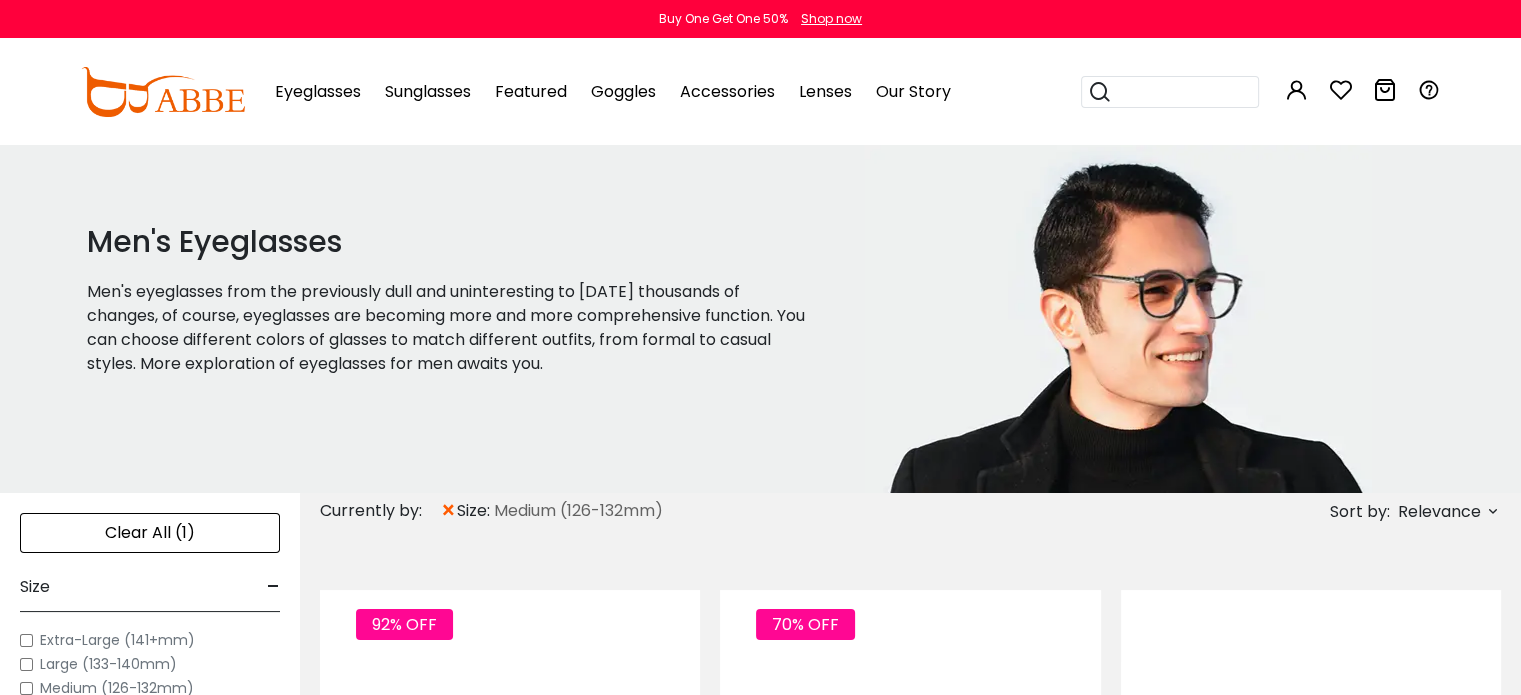 scroll, scrollTop: 0, scrollLeft: 0, axis: both 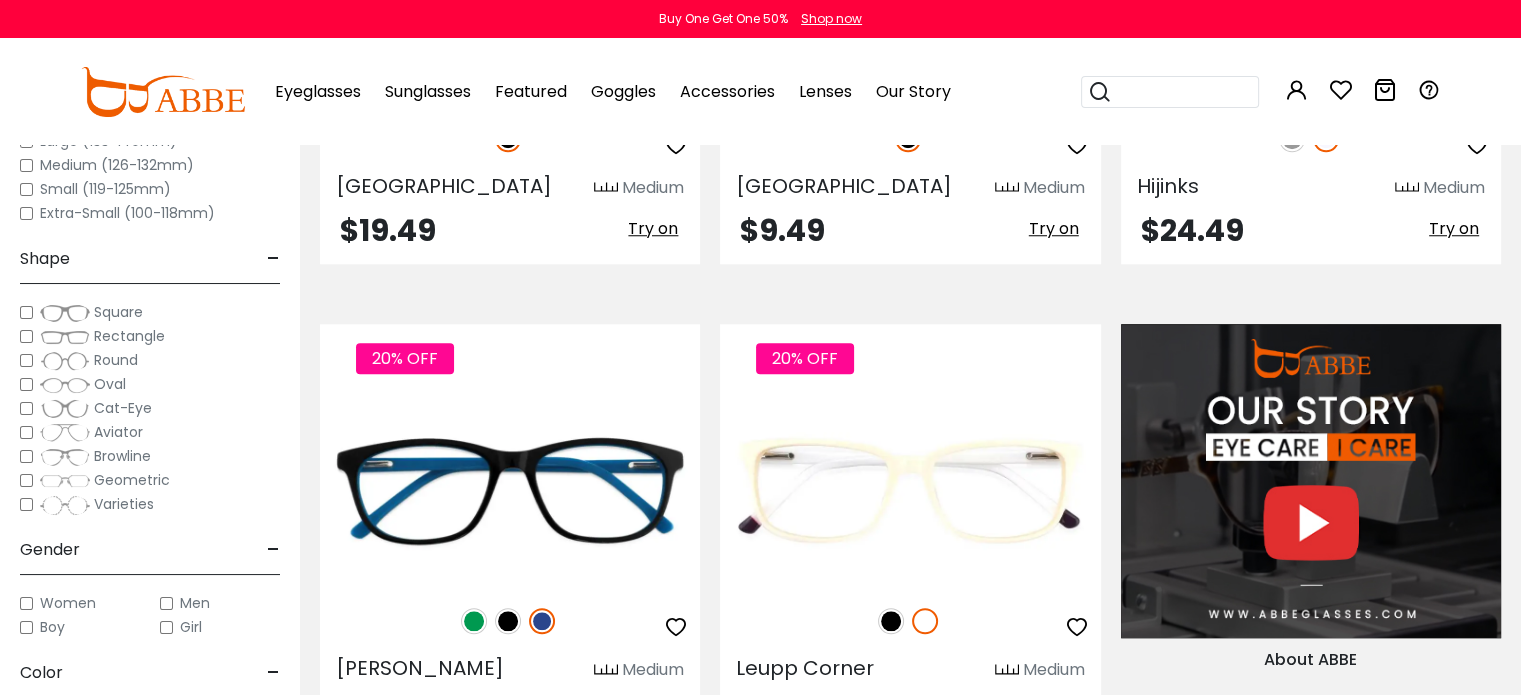 drag, startPoint x: 1527, startPoint y: 20, endPoint x: 1527, endPoint y: 116, distance: 96 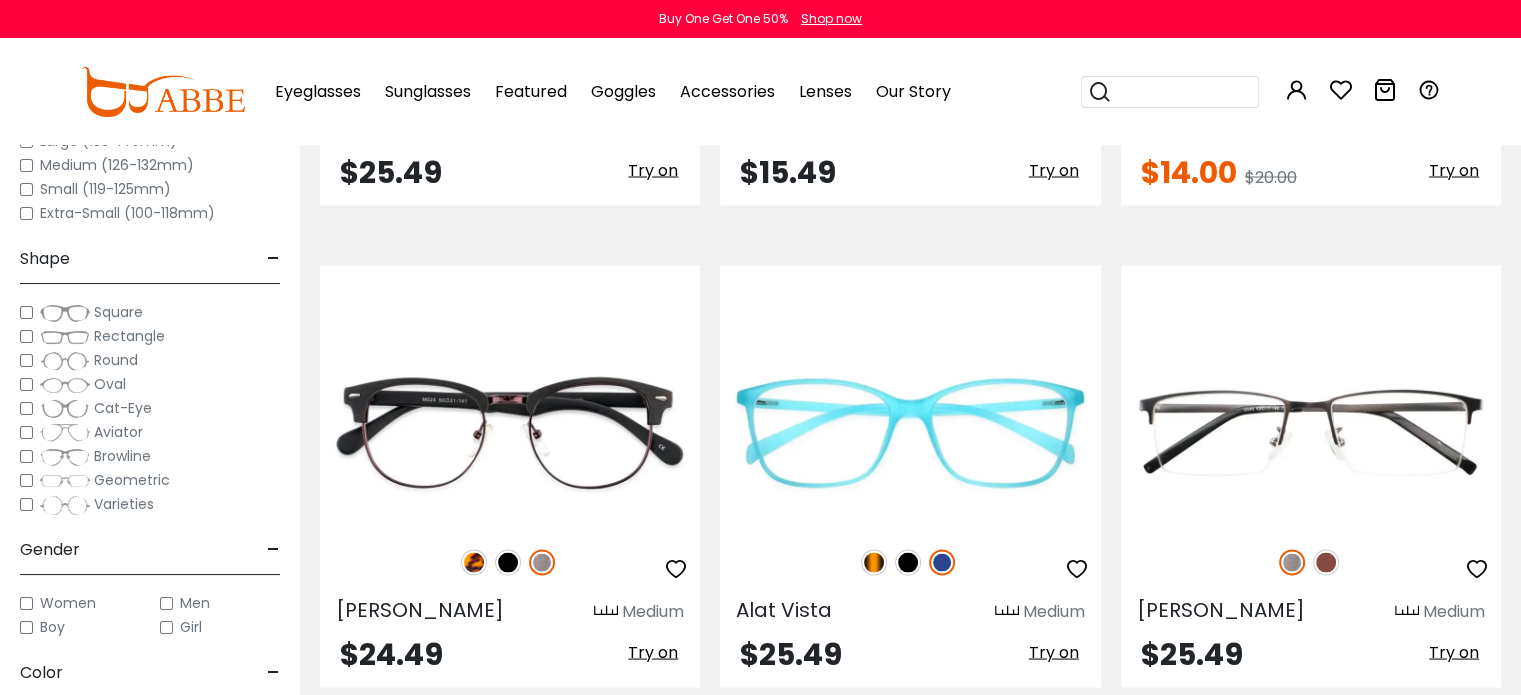 scroll, scrollTop: 3774, scrollLeft: 0, axis: vertical 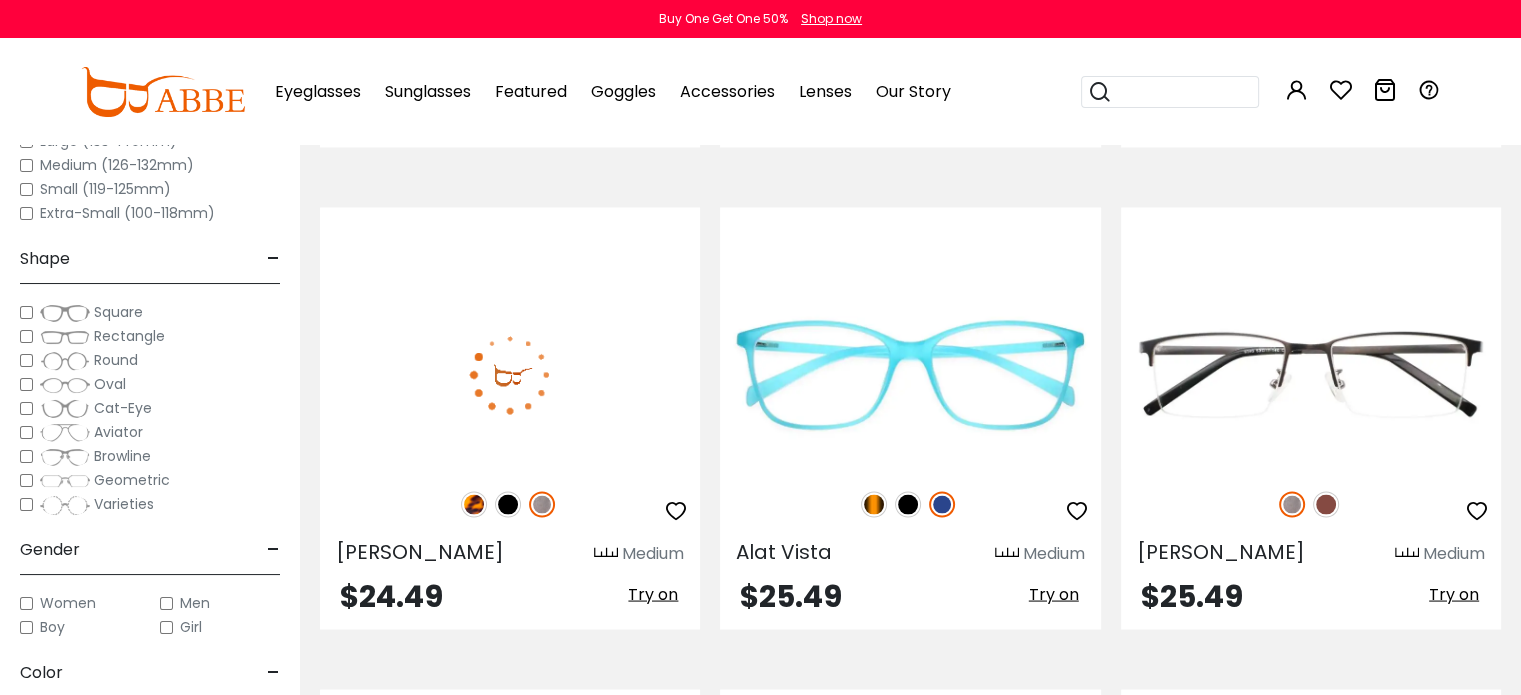 click at bounding box center [474, 504] 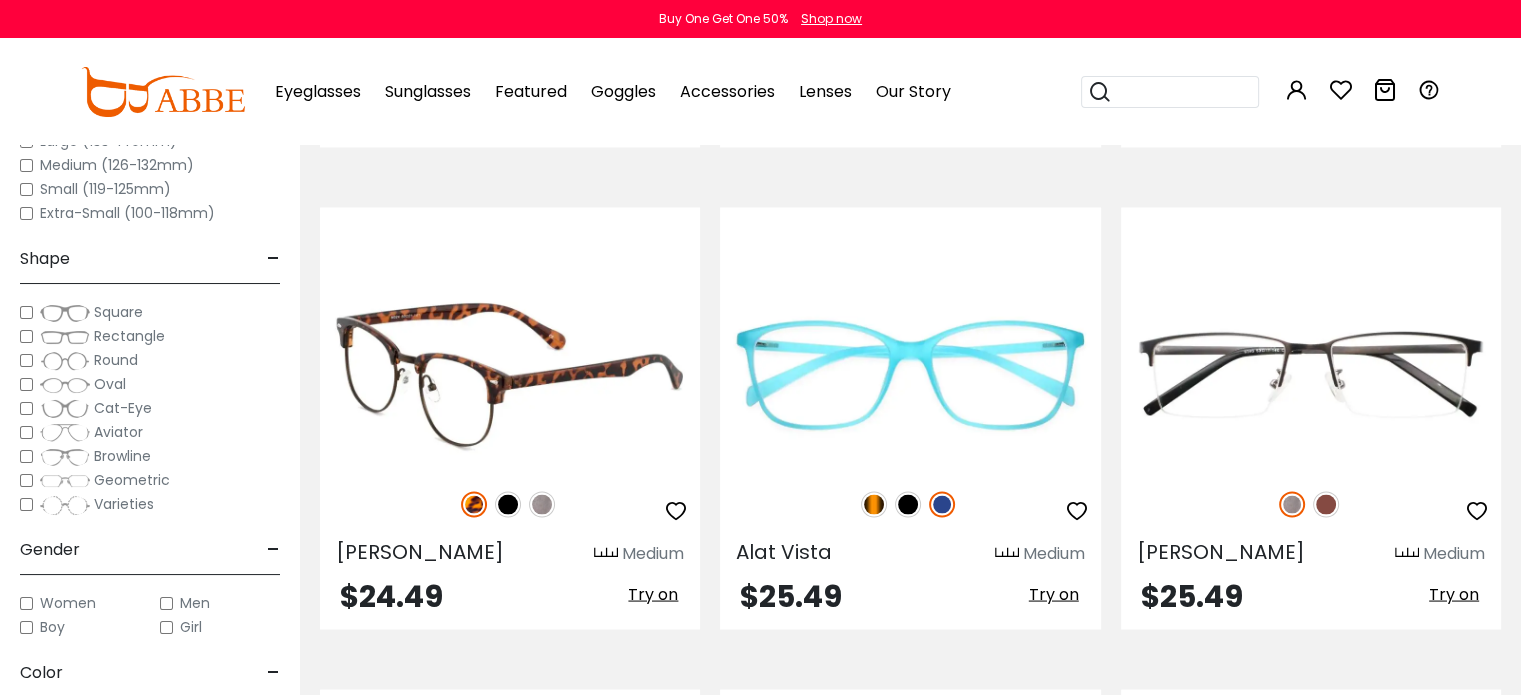 click at bounding box center (510, 374) 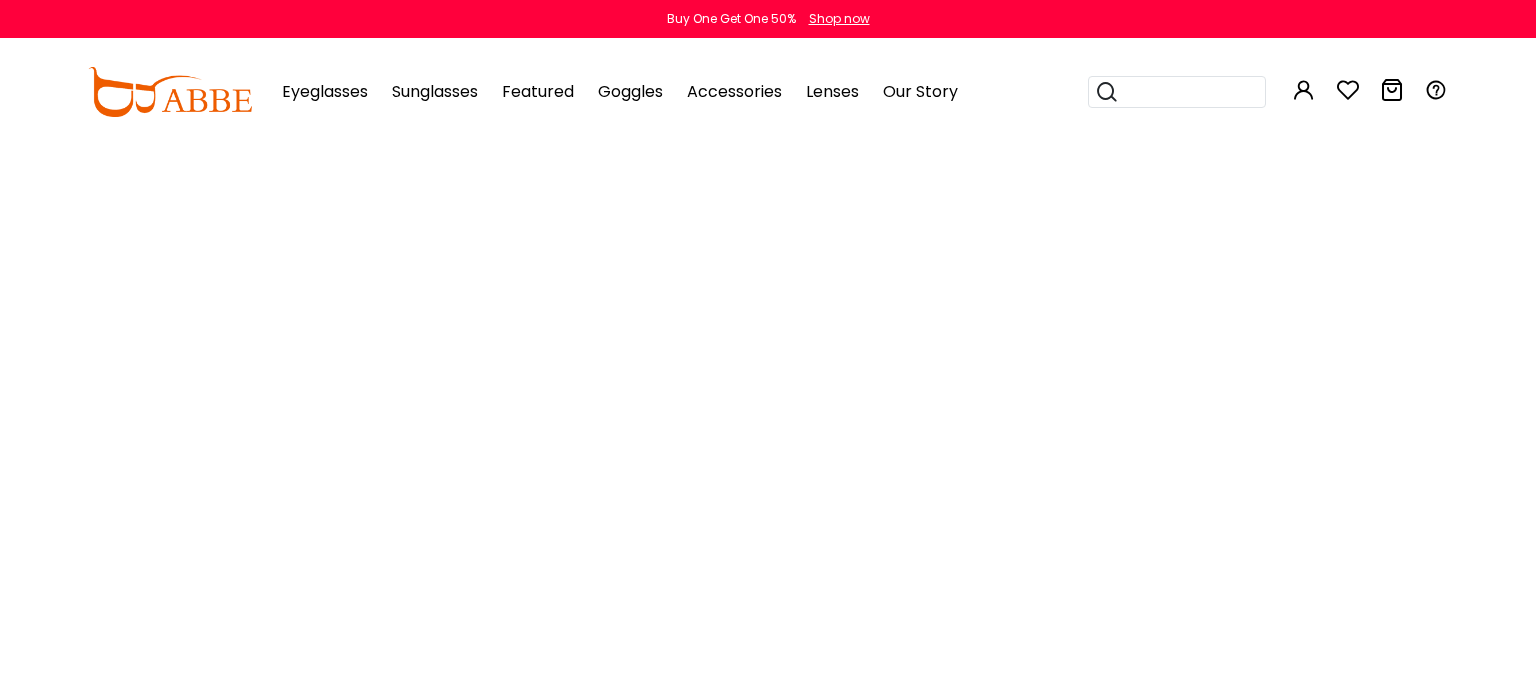 scroll, scrollTop: 0, scrollLeft: 0, axis: both 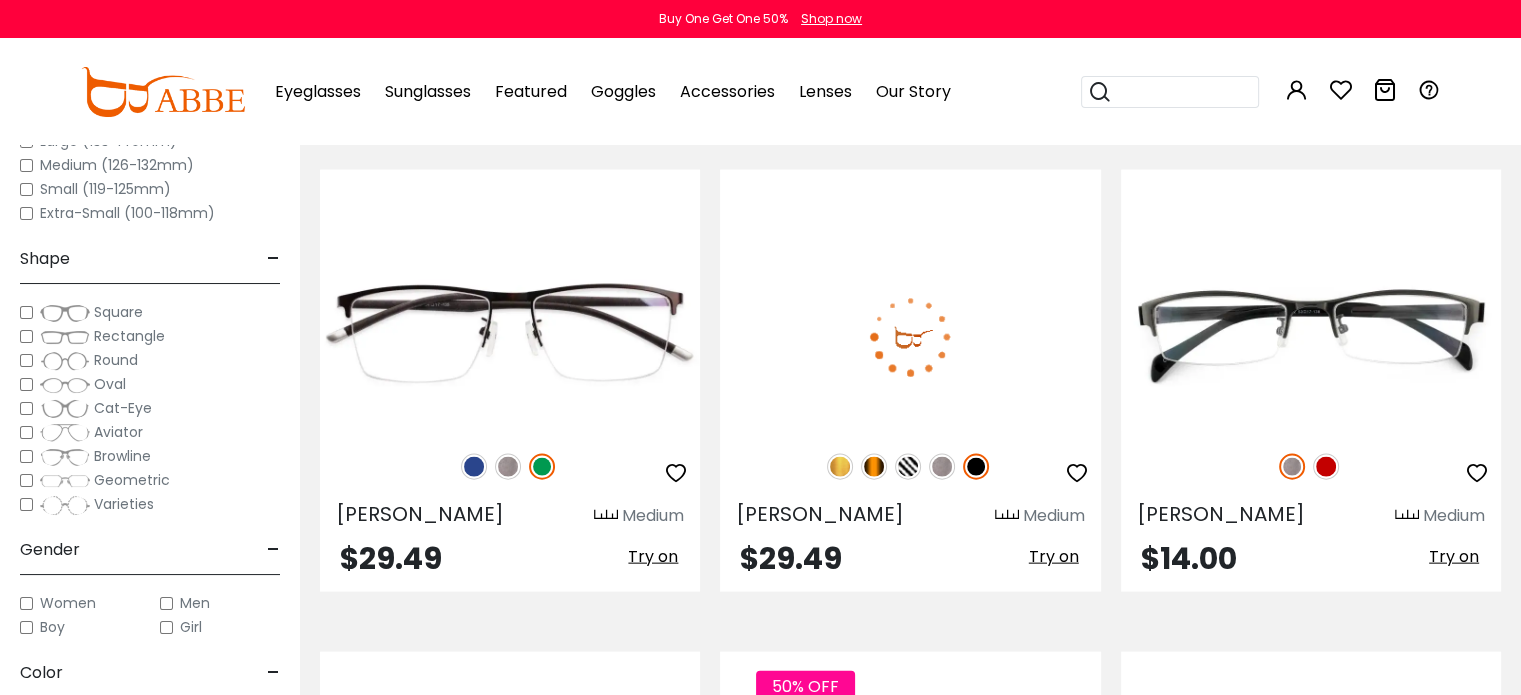 click at bounding box center [874, 467] 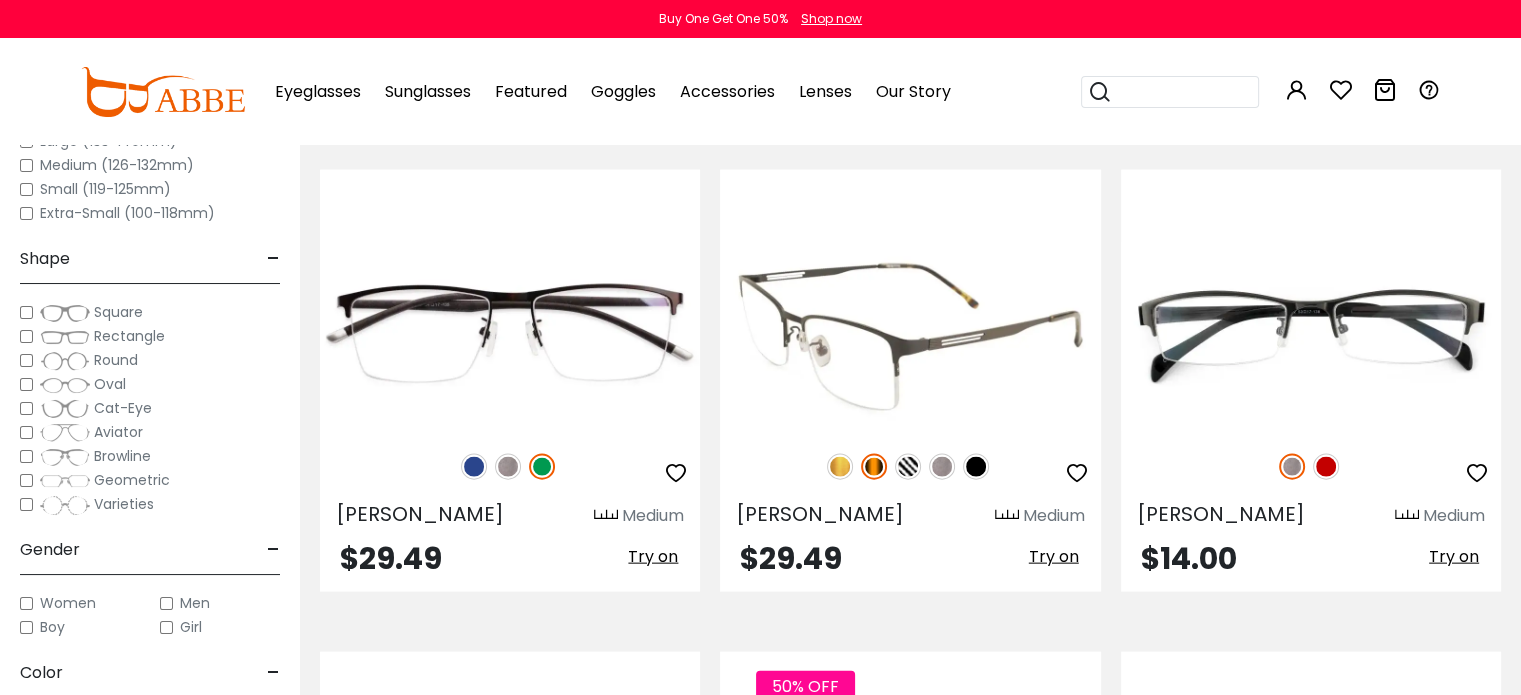 click at bounding box center [874, 467] 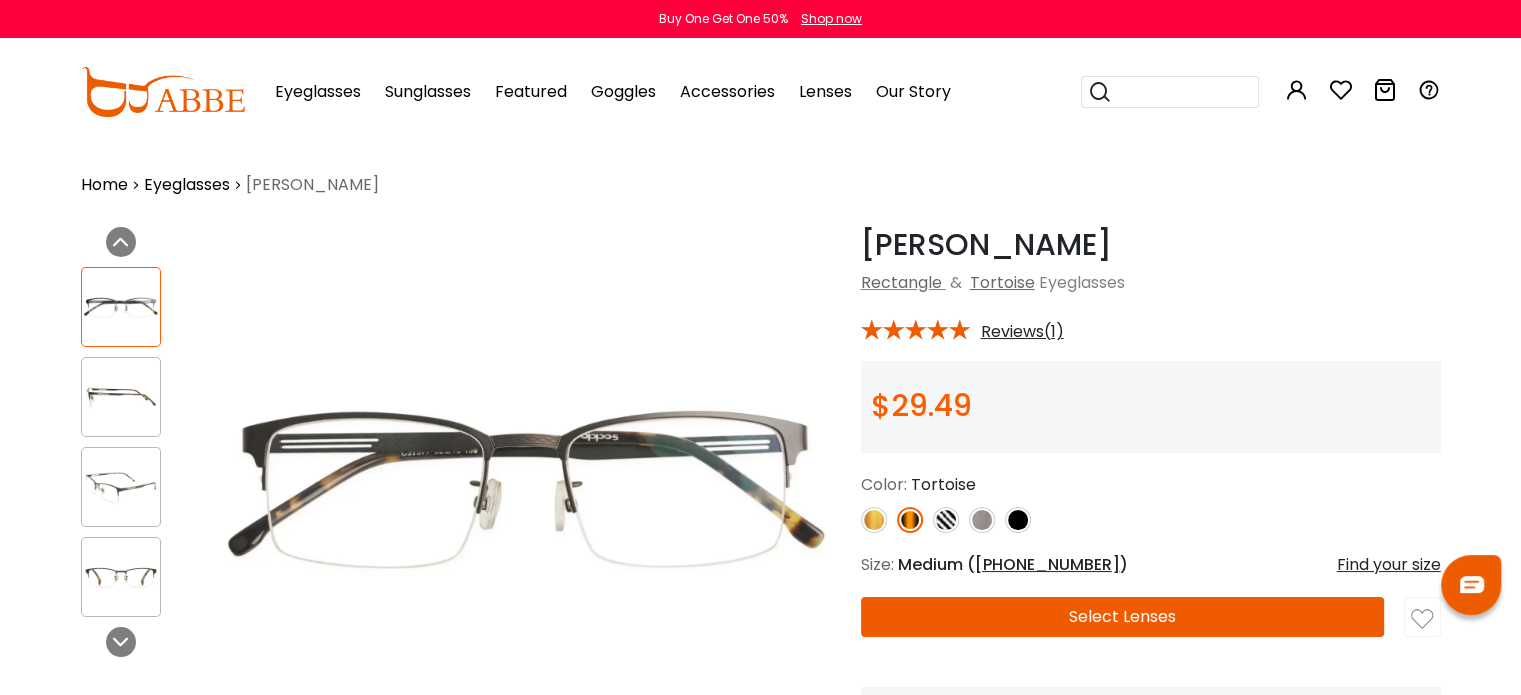 scroll, scrollTop: 0, scrollLeft: 0, axis: both 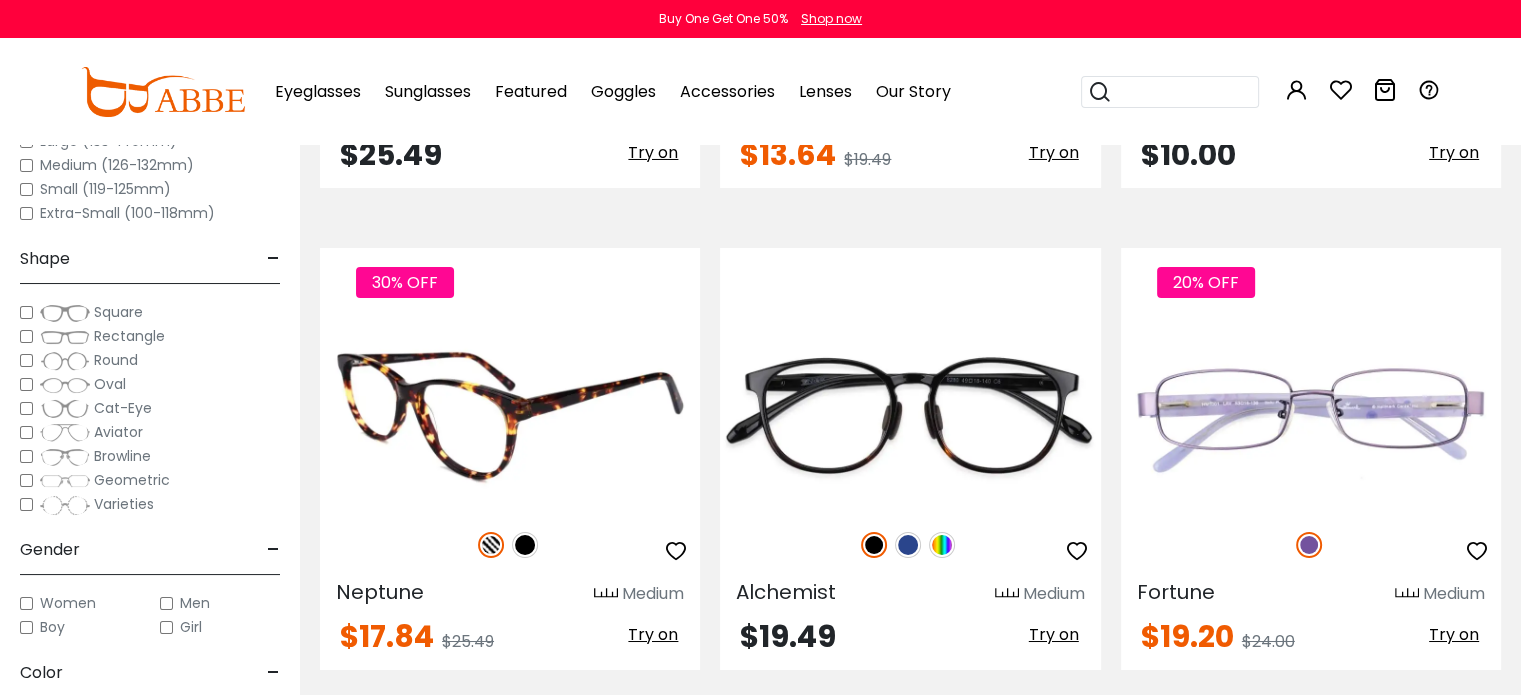 click at bounding box center [510, 415] 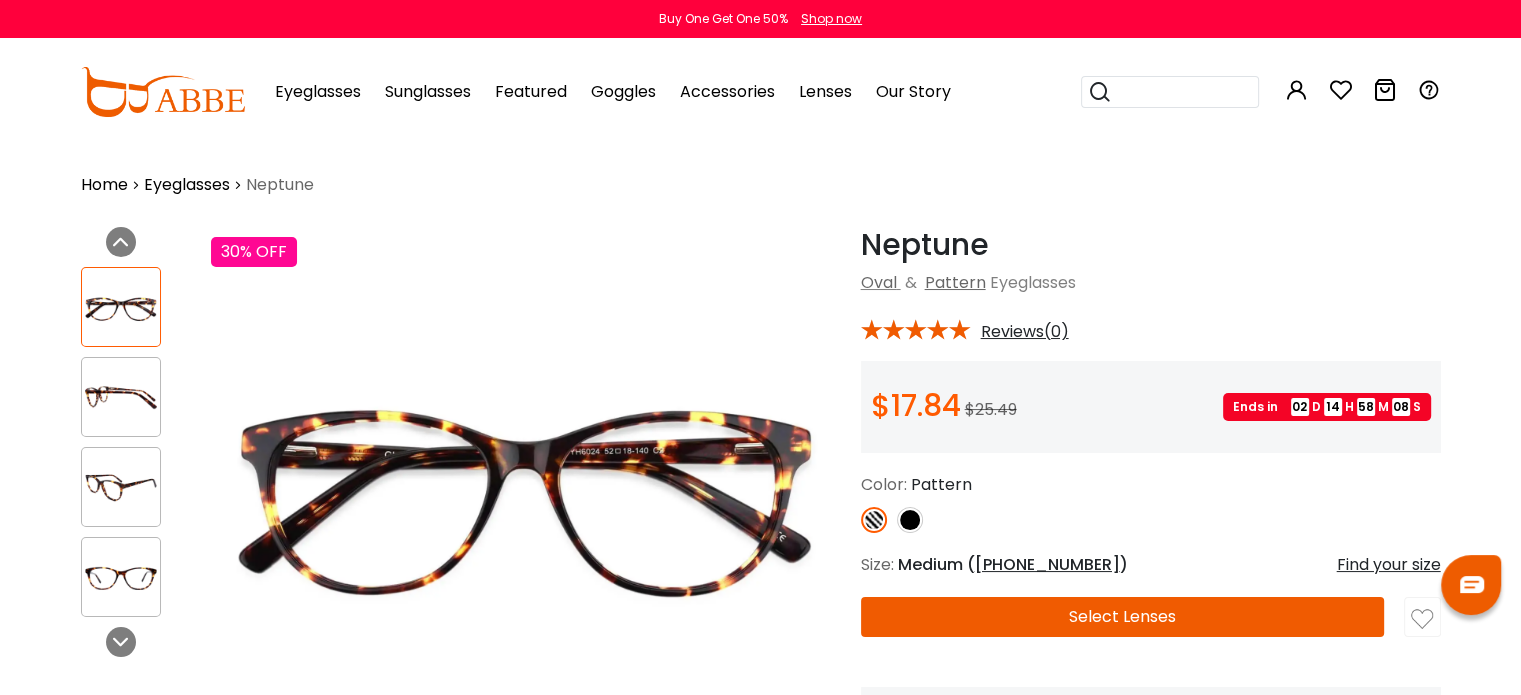 scroll, scrollTop: 0, scrollLeft: 0, axis: both 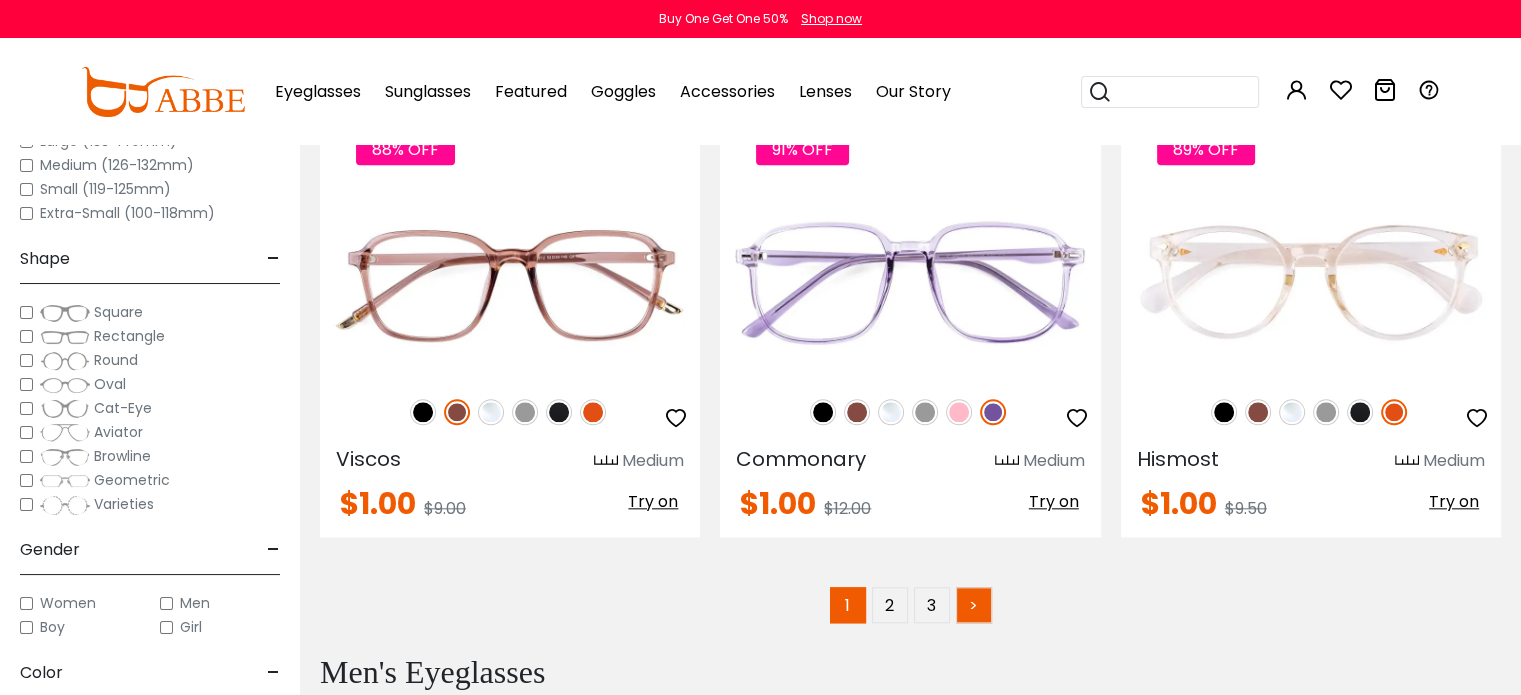 click on ">" at bounding box center [974, 605] 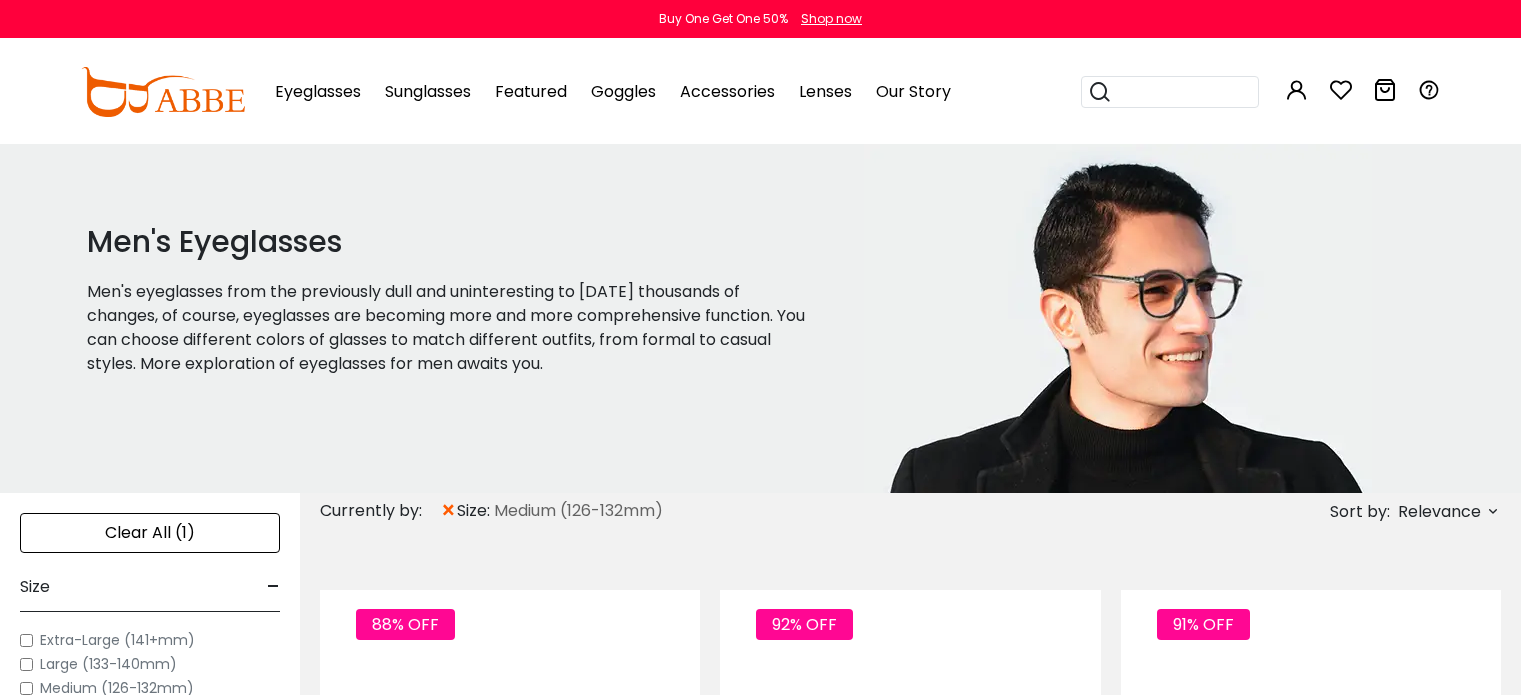 scroll, scrollTop: 0, scrollLeft: 0, axis: both 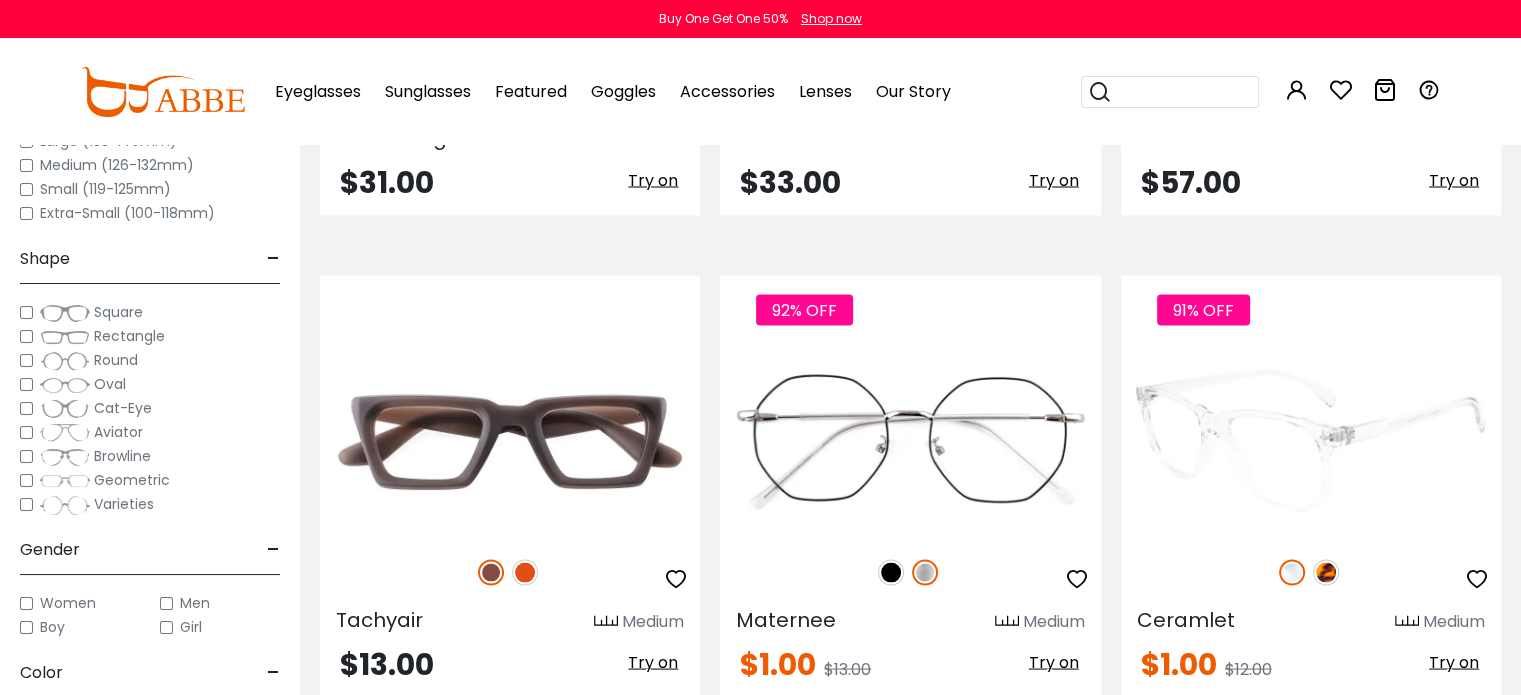 click at bounding box center (1326, 572) 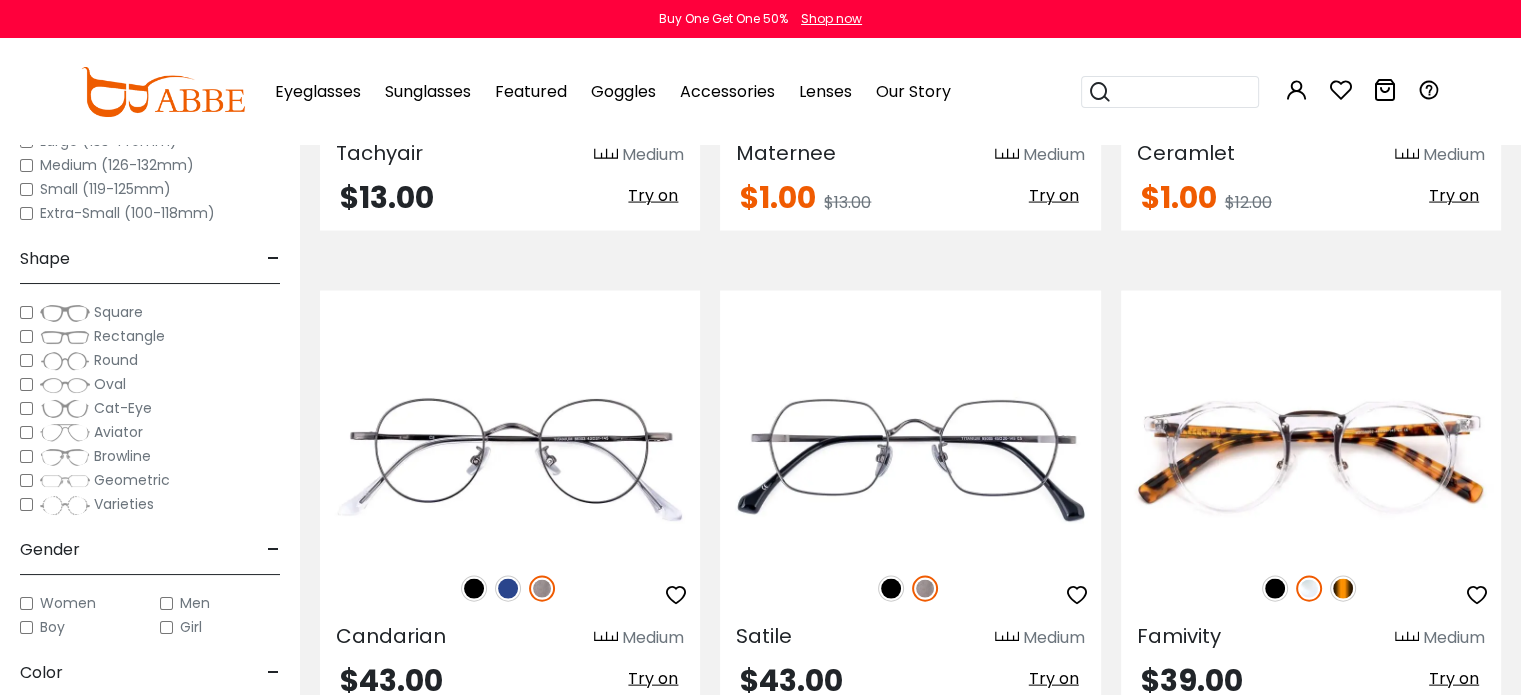 scroll, scrollTop: 4209, scrollLeft: 0, axis: vertical 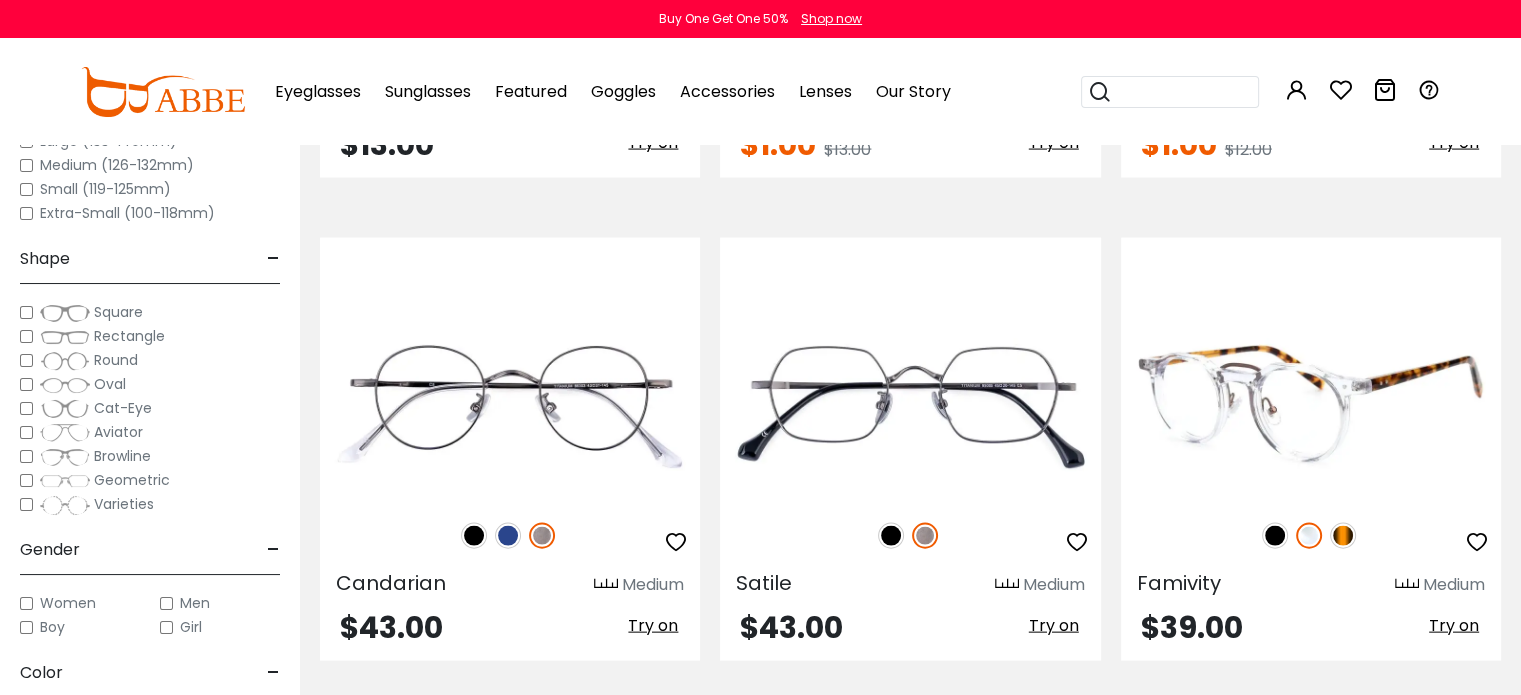 click at bounding box center [1343, 536] 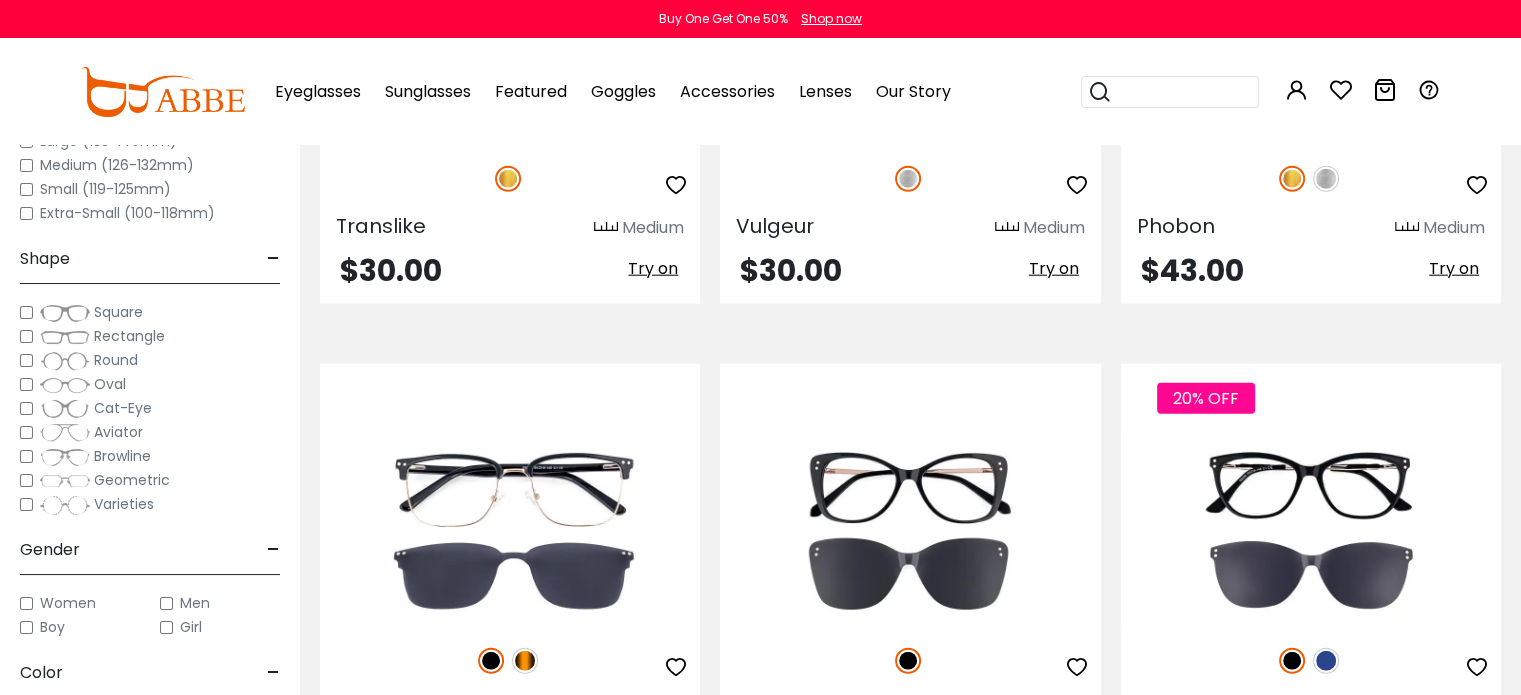scroll, scrollTop: 5088, scrollLeft: 0, axis: vertical 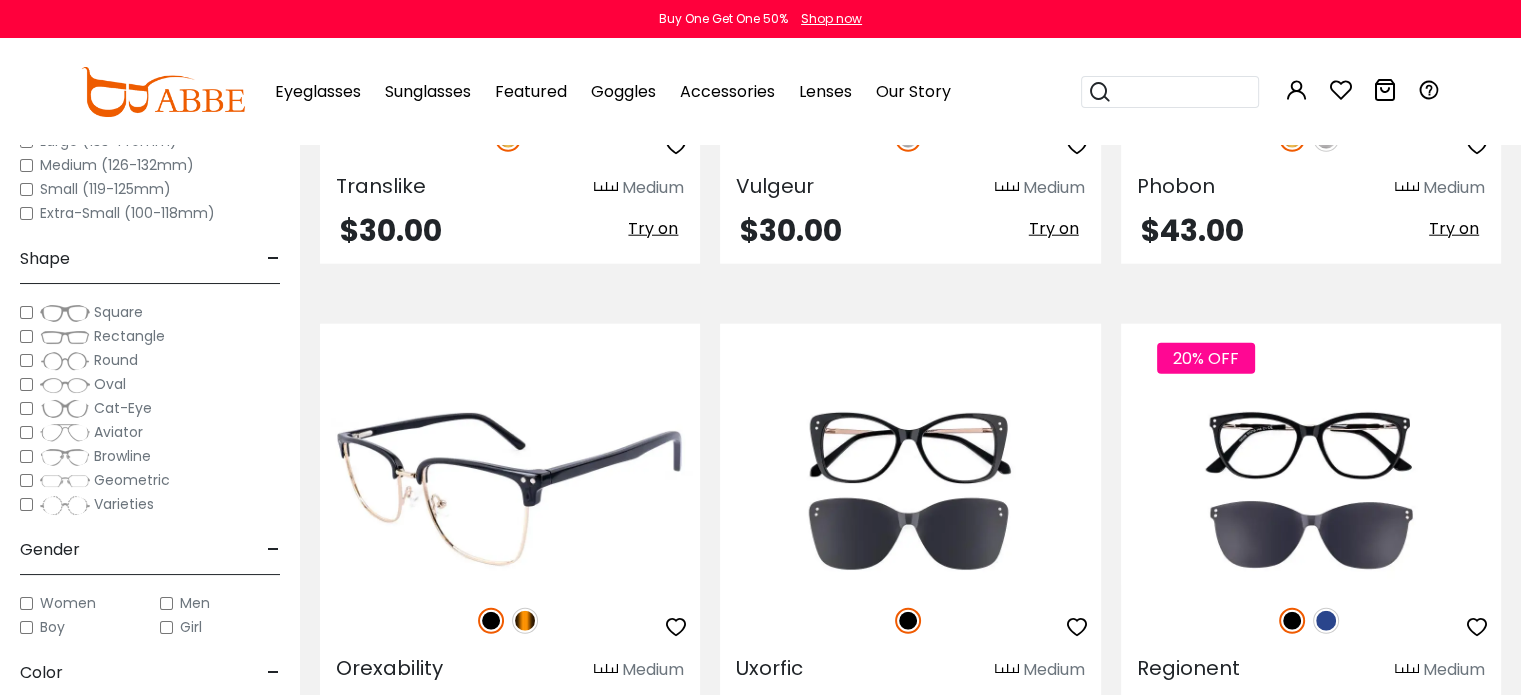 click at bounding box center [525, 621] 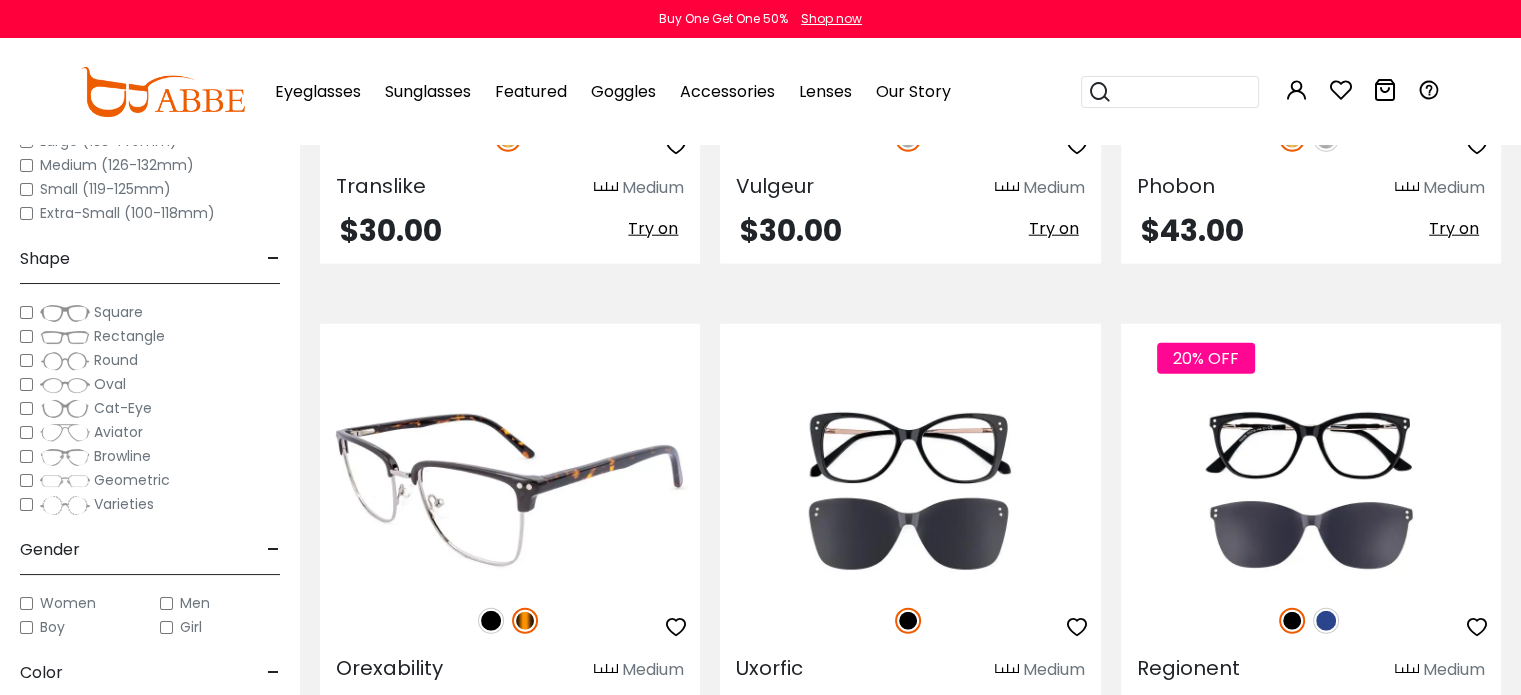 click at bounding box center (510, 491) 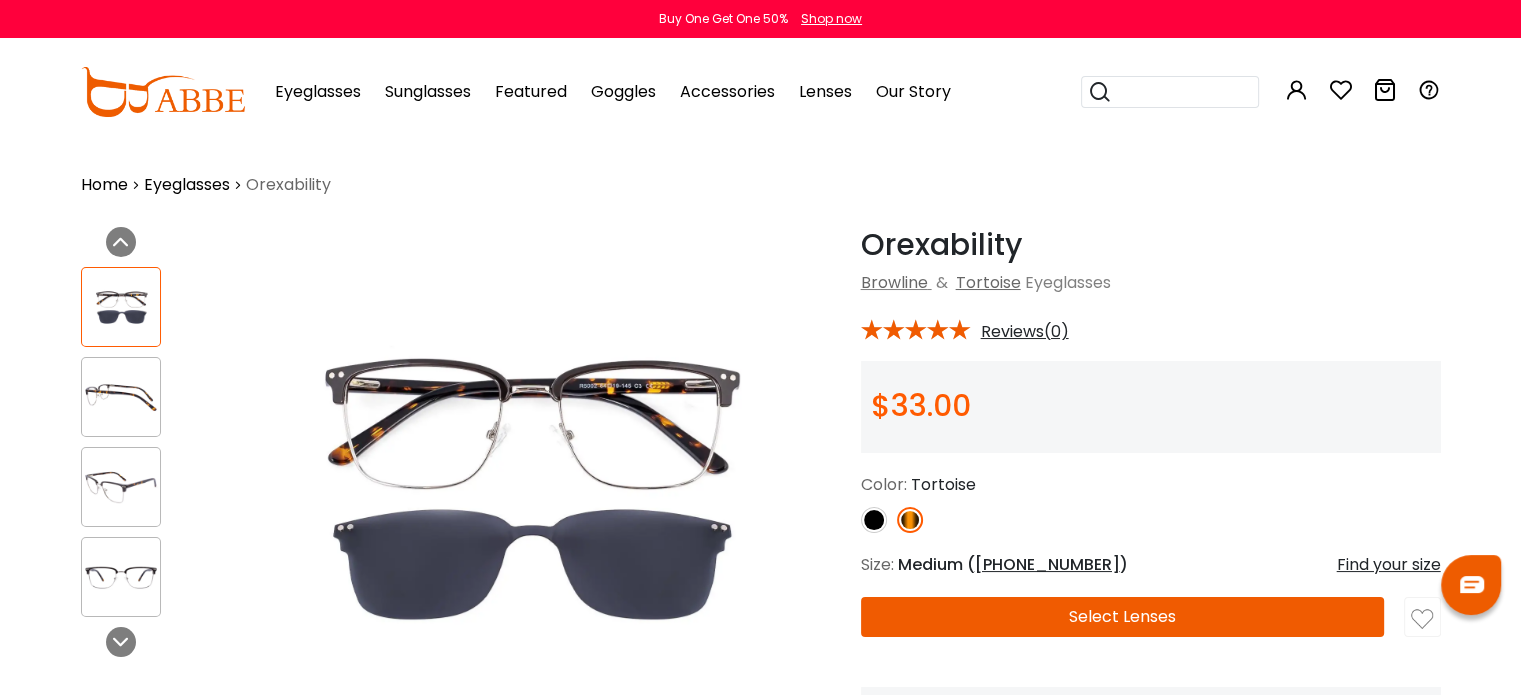 scroll, scrollTop: 0, scrollLeft: 0, axis: both 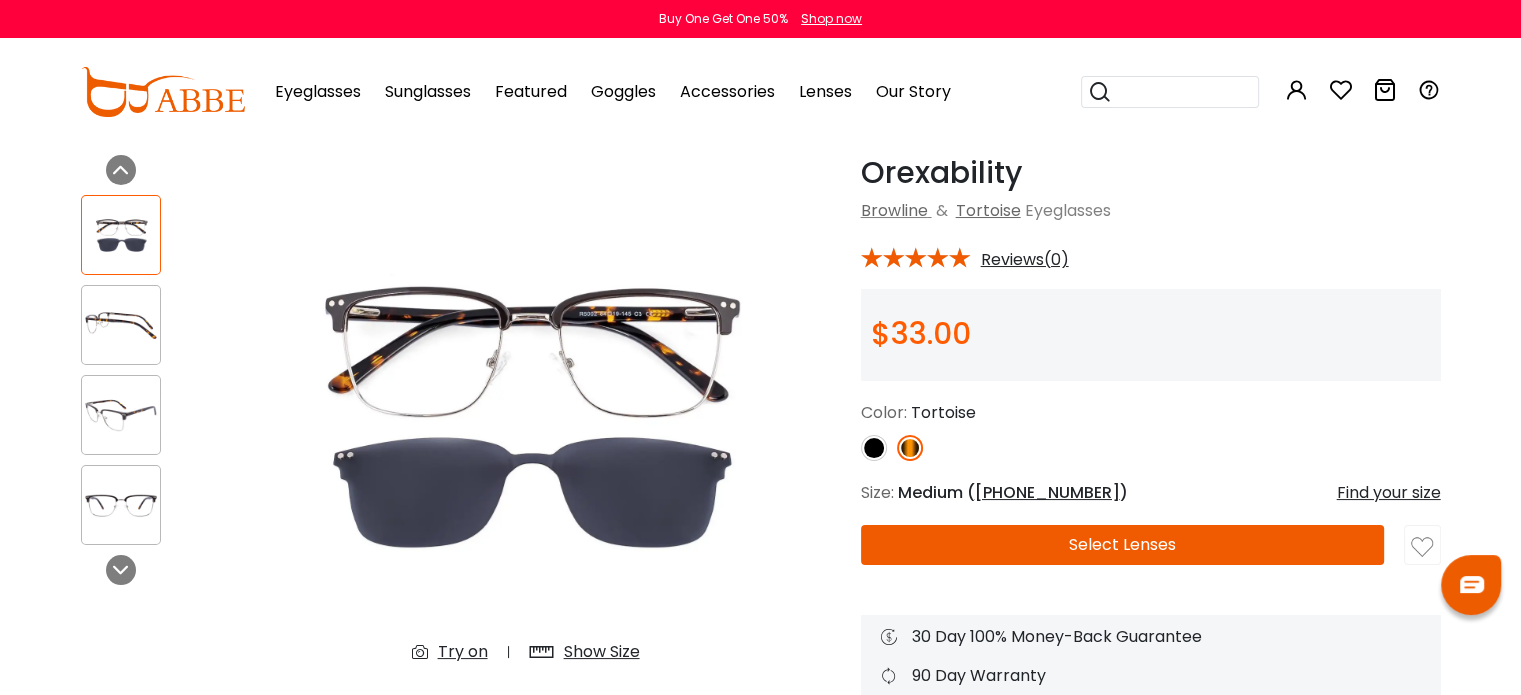 click at bounding box center (121, 415) 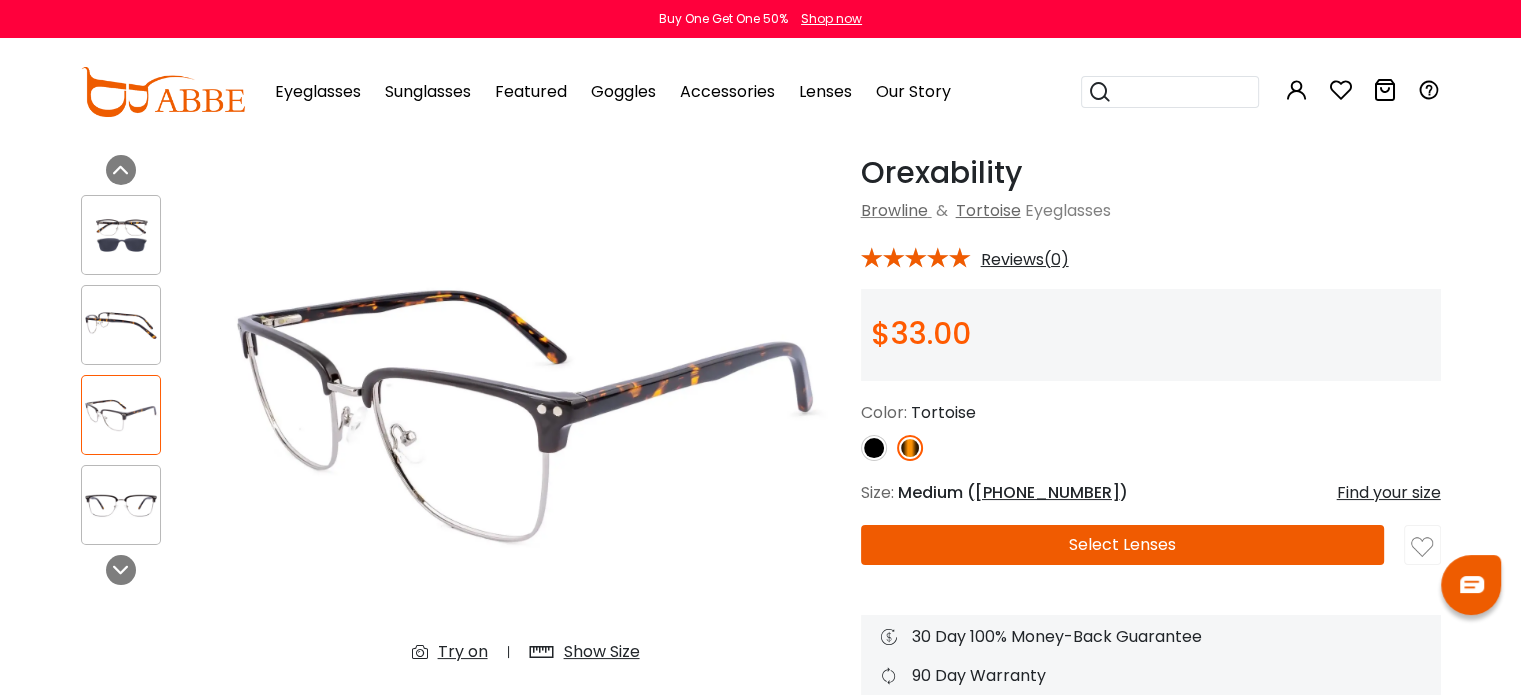 click at bounding box center (121, 325) 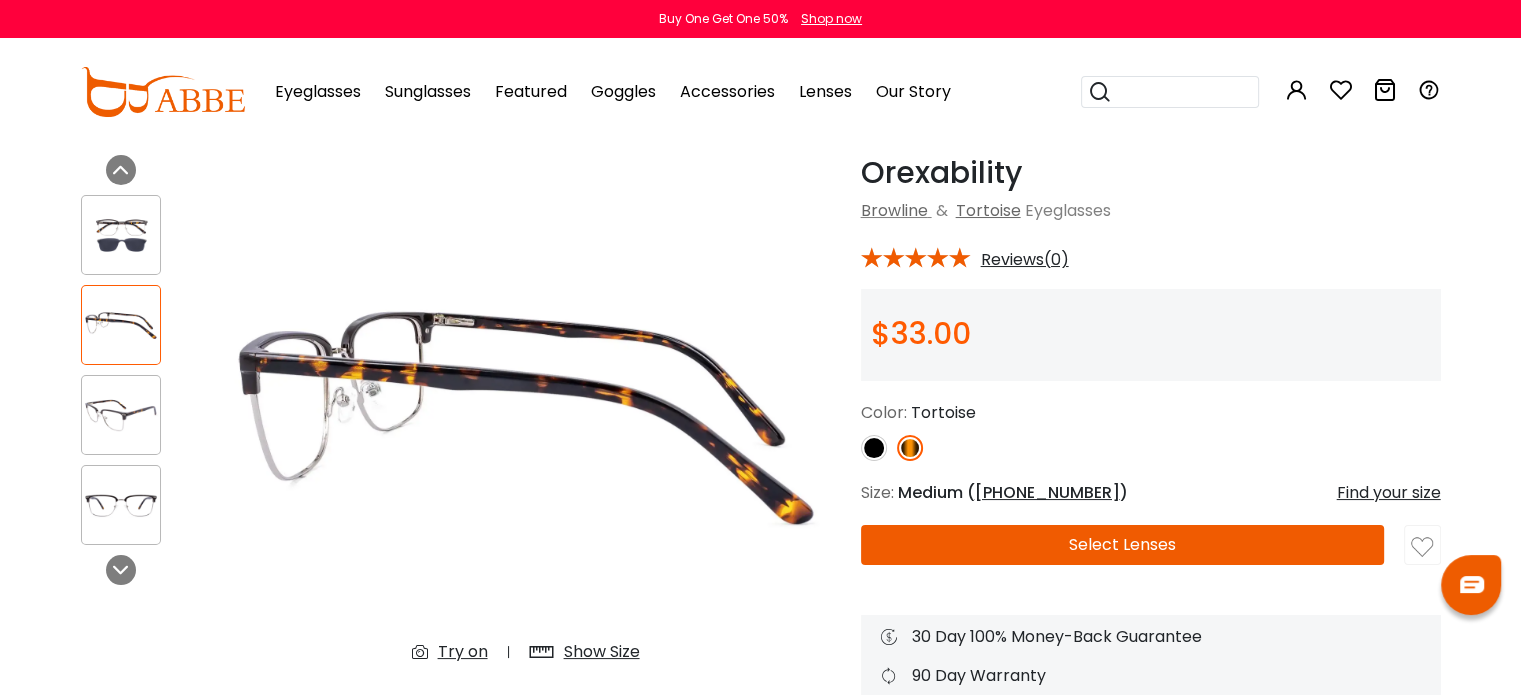 click at bounding box center [121, 505] 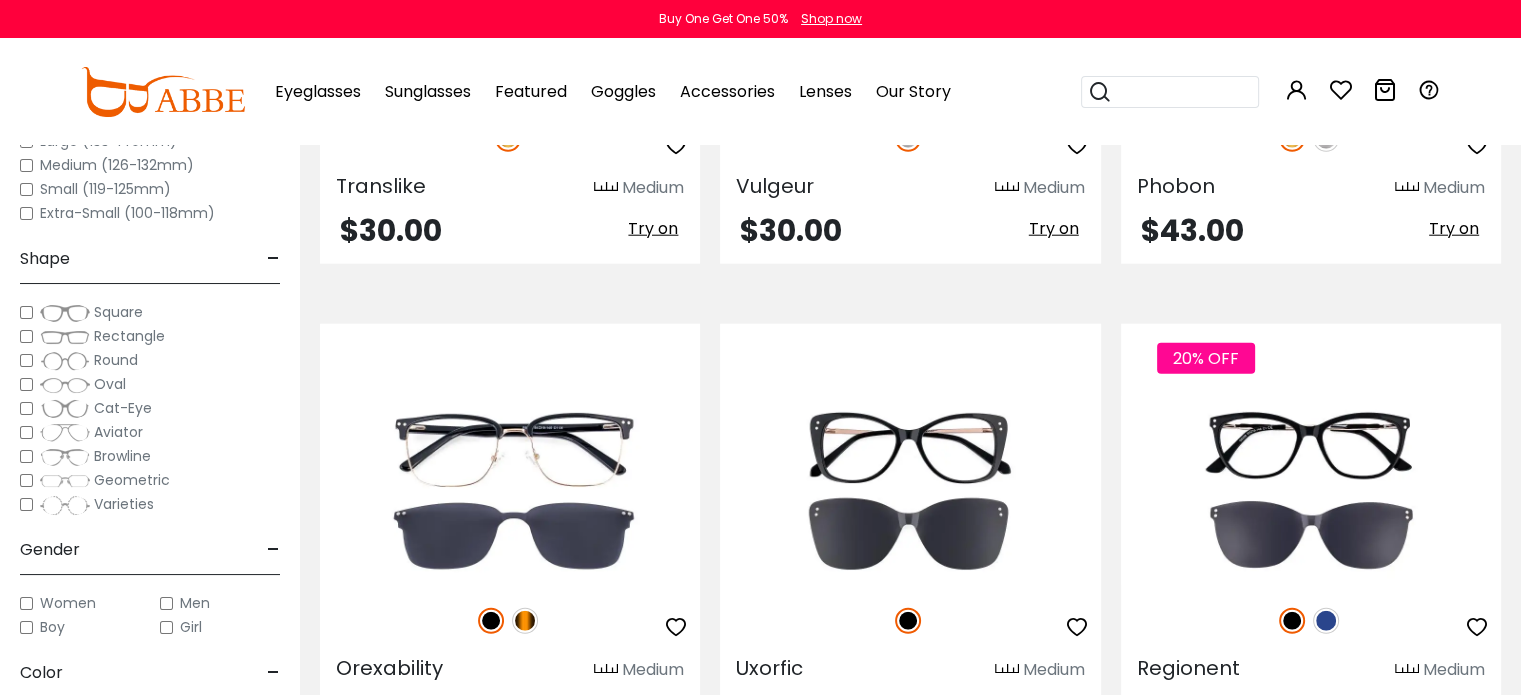 scroll, scrollTop: 0, scrollLeft: 0, axis: both 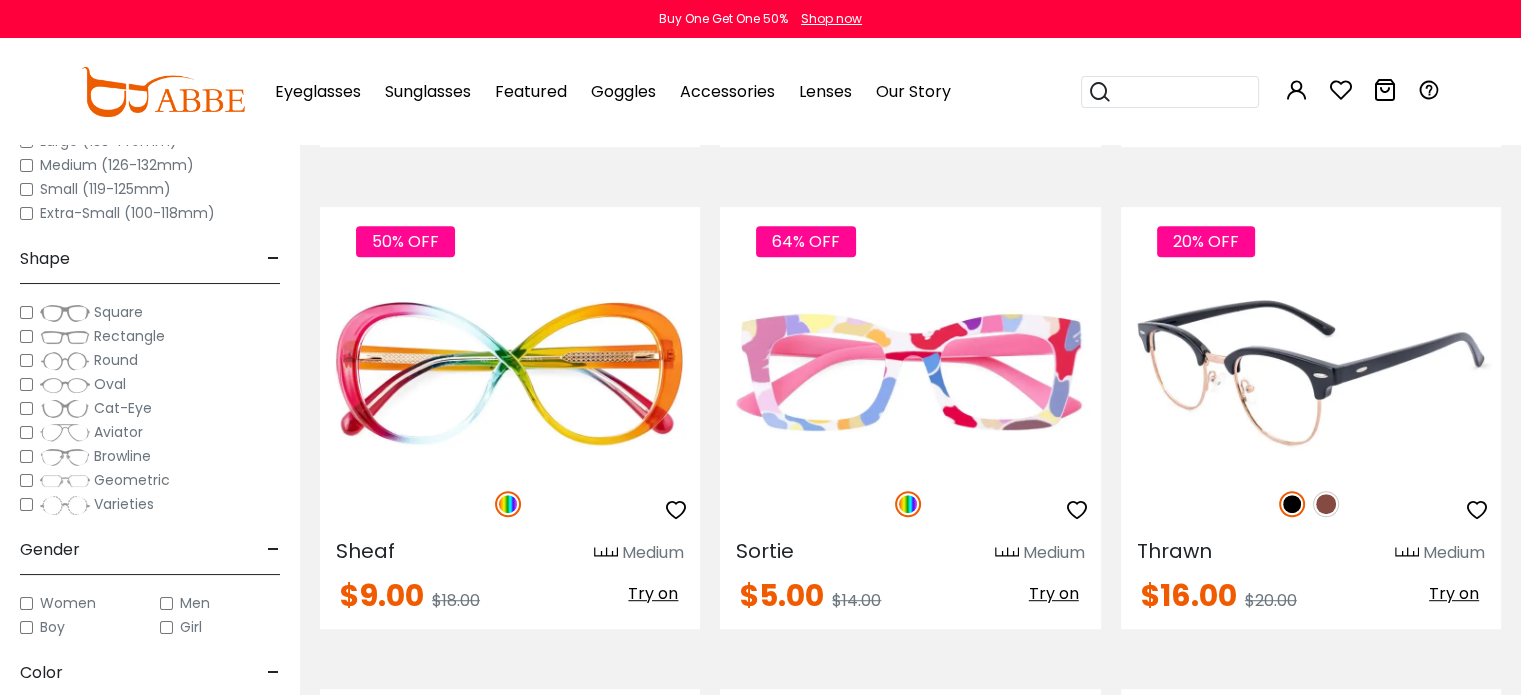 click at bounding box center (1326, 504) 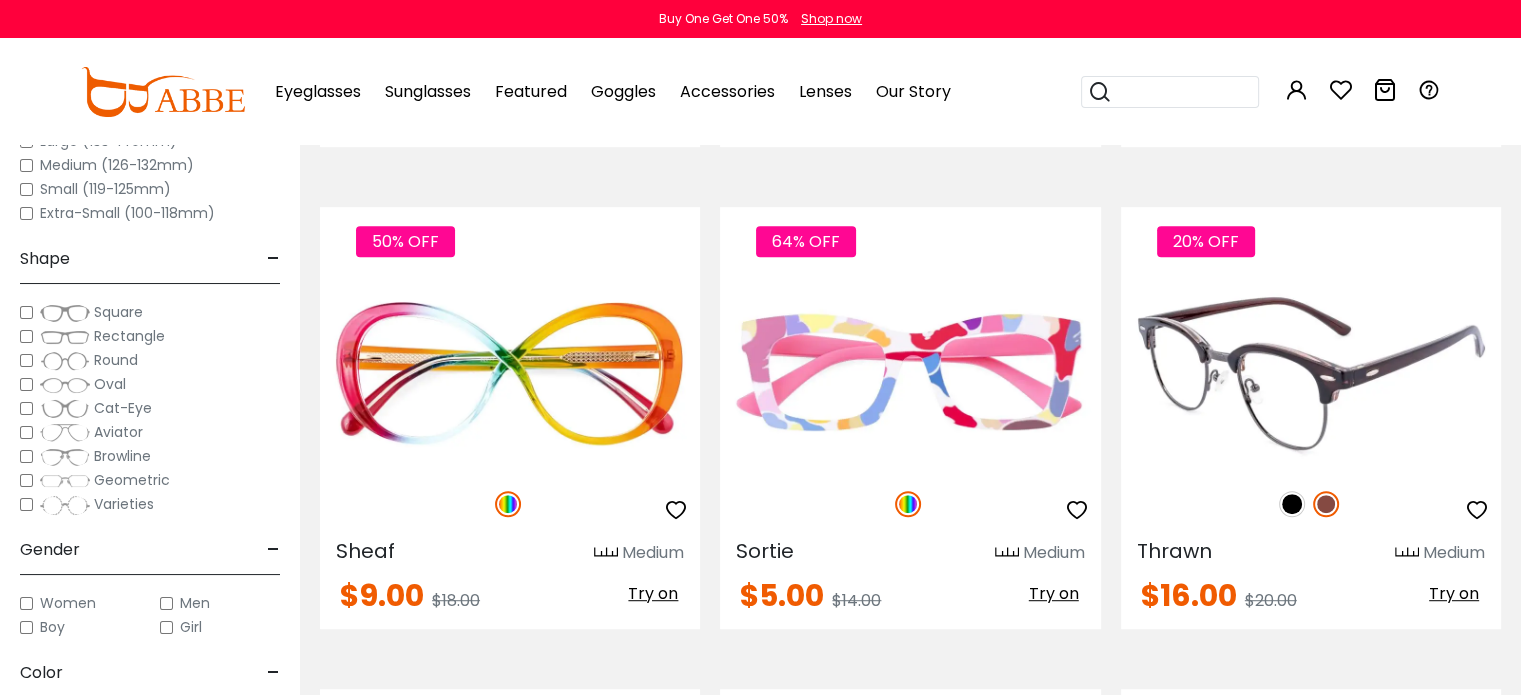 click at bounding box center [1311, 374] 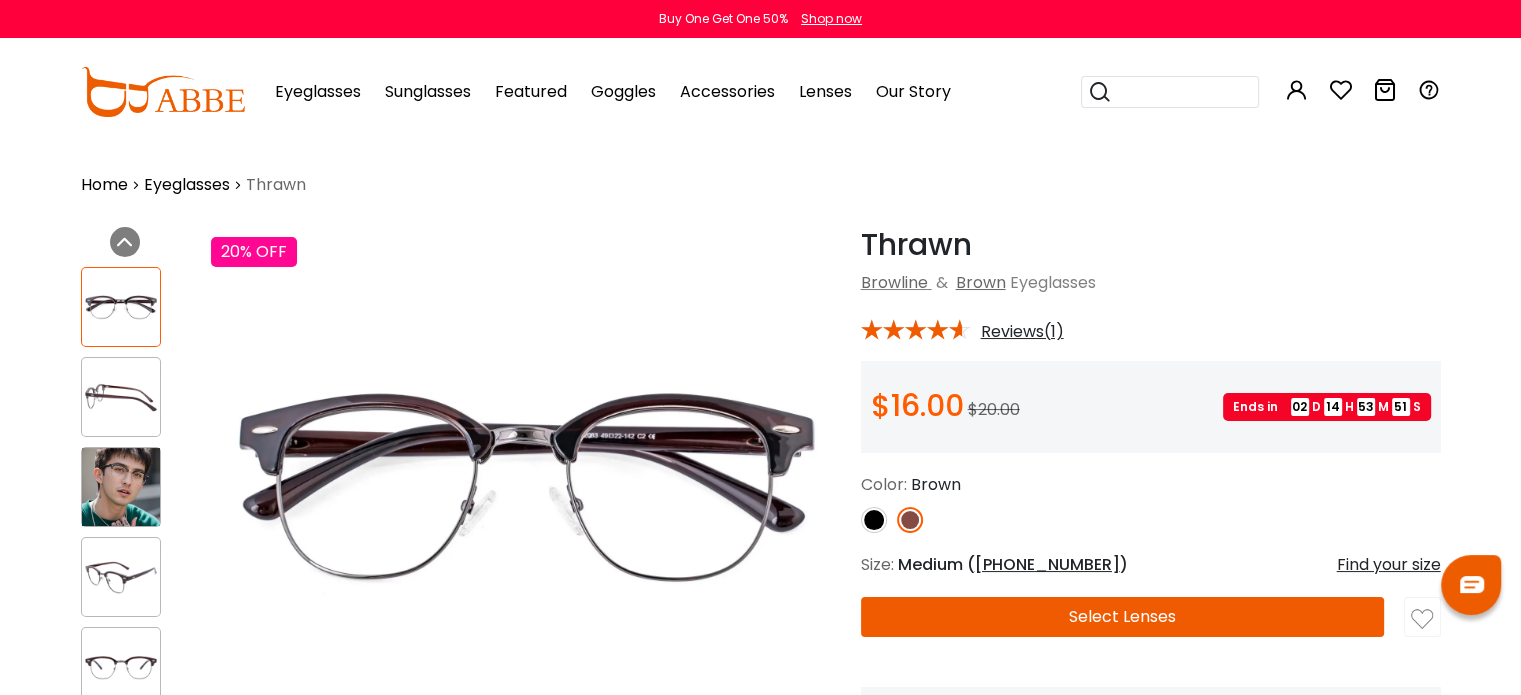 scroll, scrollTop: 0, scrollLeft: 0, axis: both 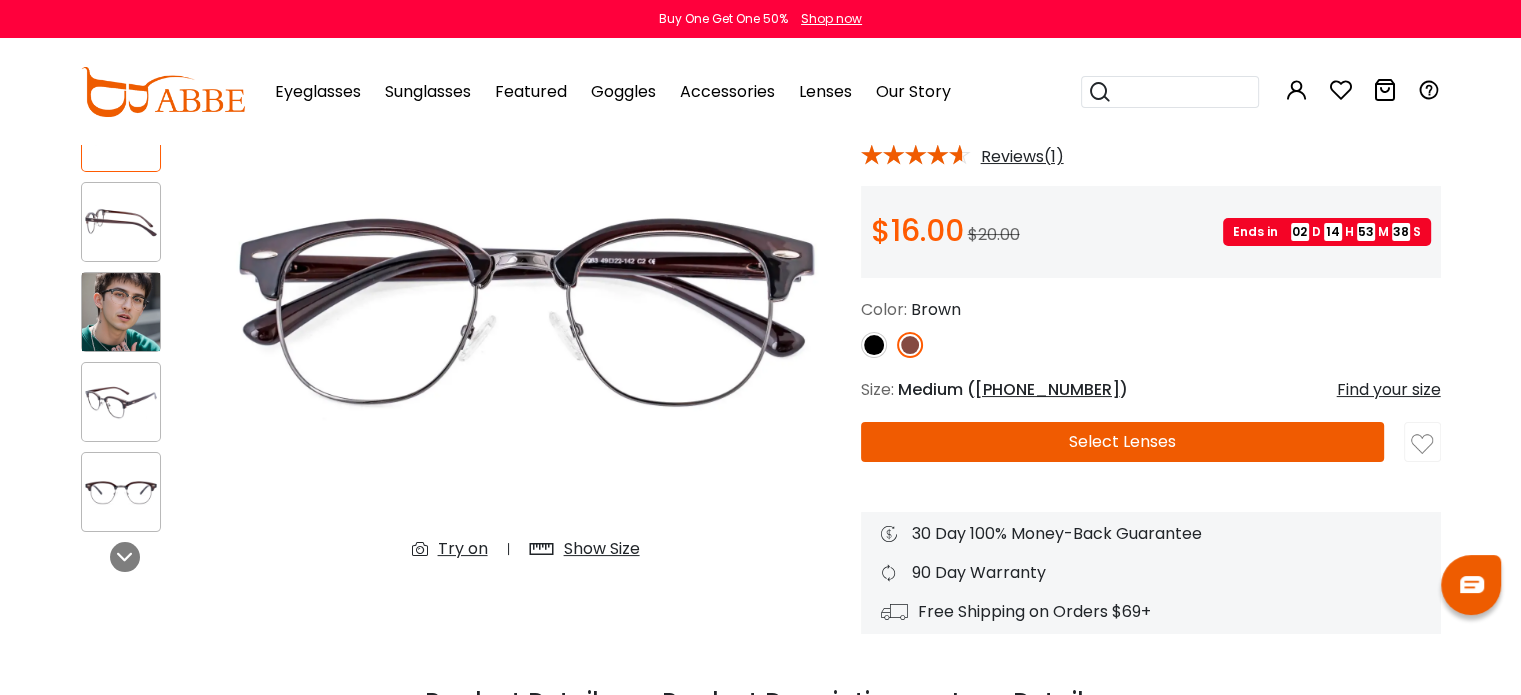 click at bounding box center [121, 402] 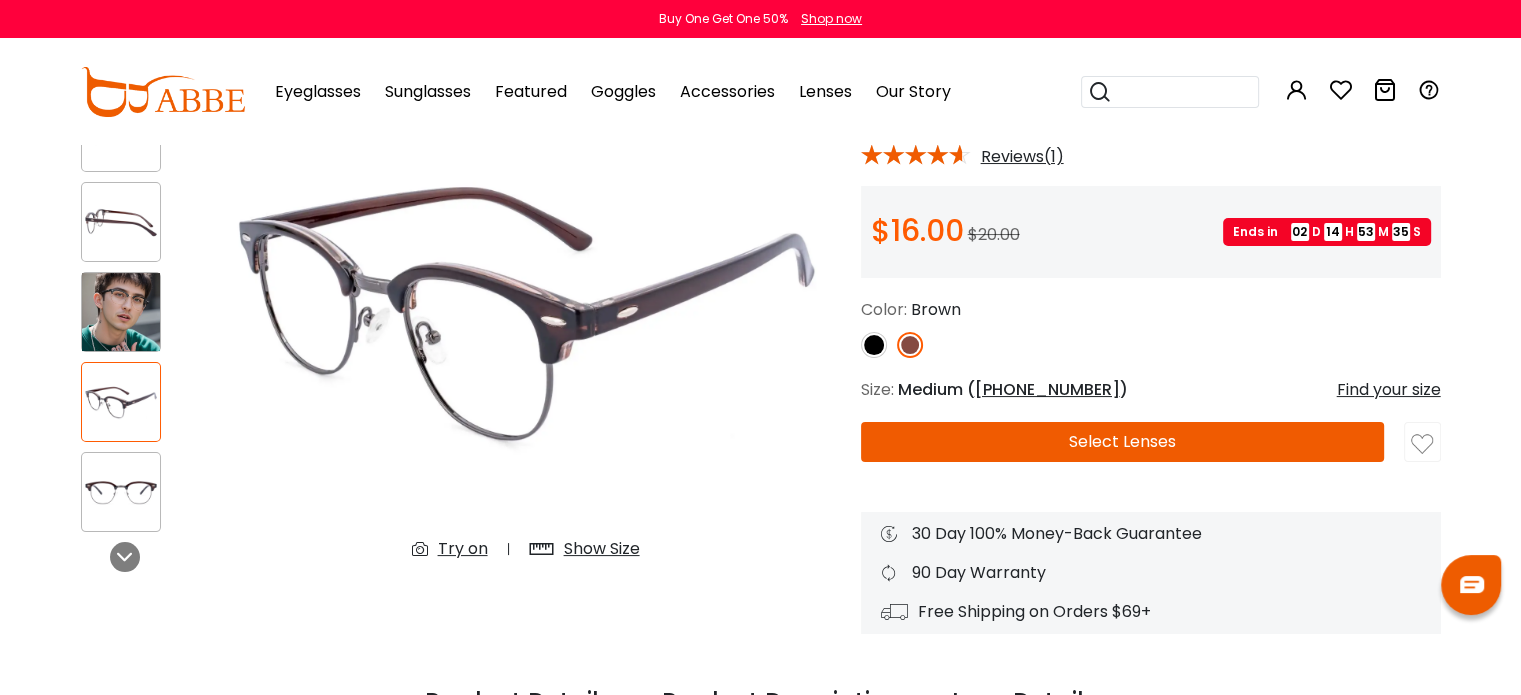 click at bounding box center (874, 345) 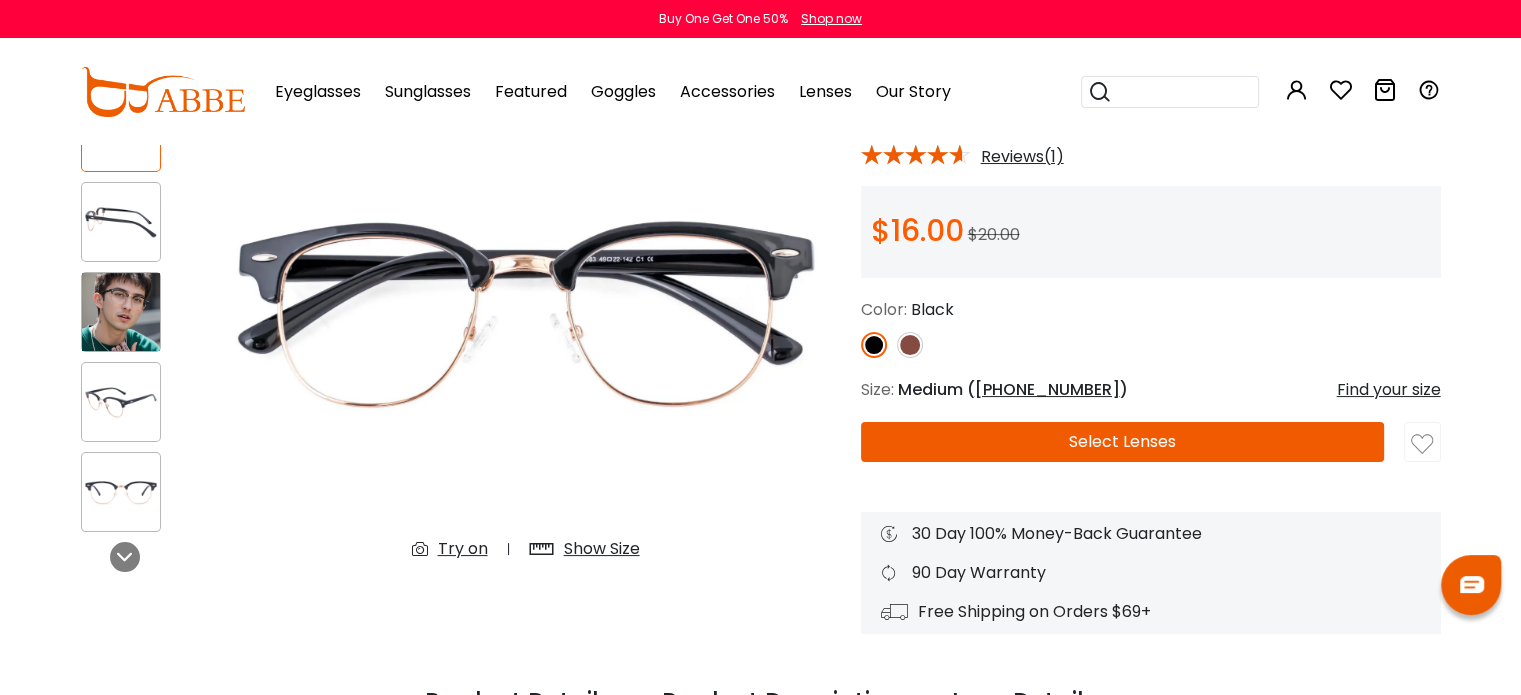 click at bounding box center [121, 402] 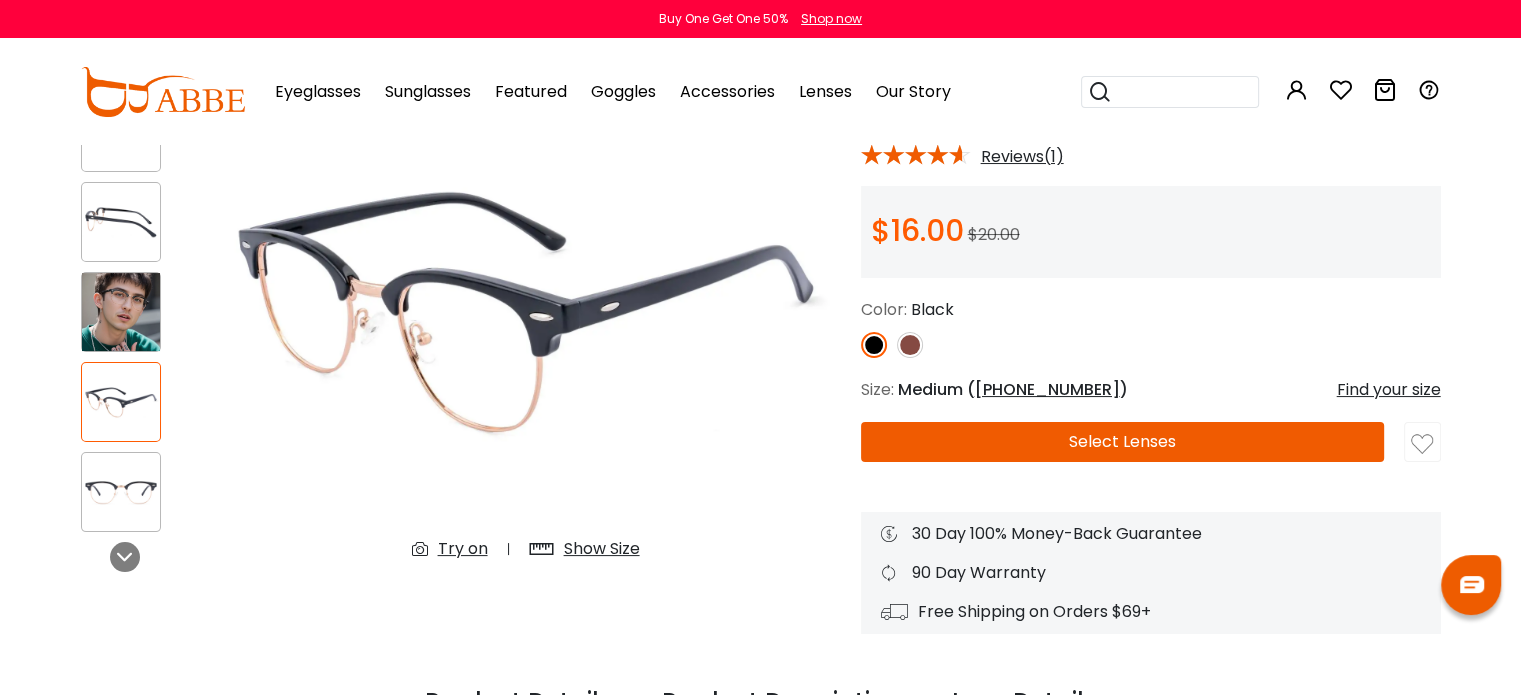 click at bounding box center (910, 345) 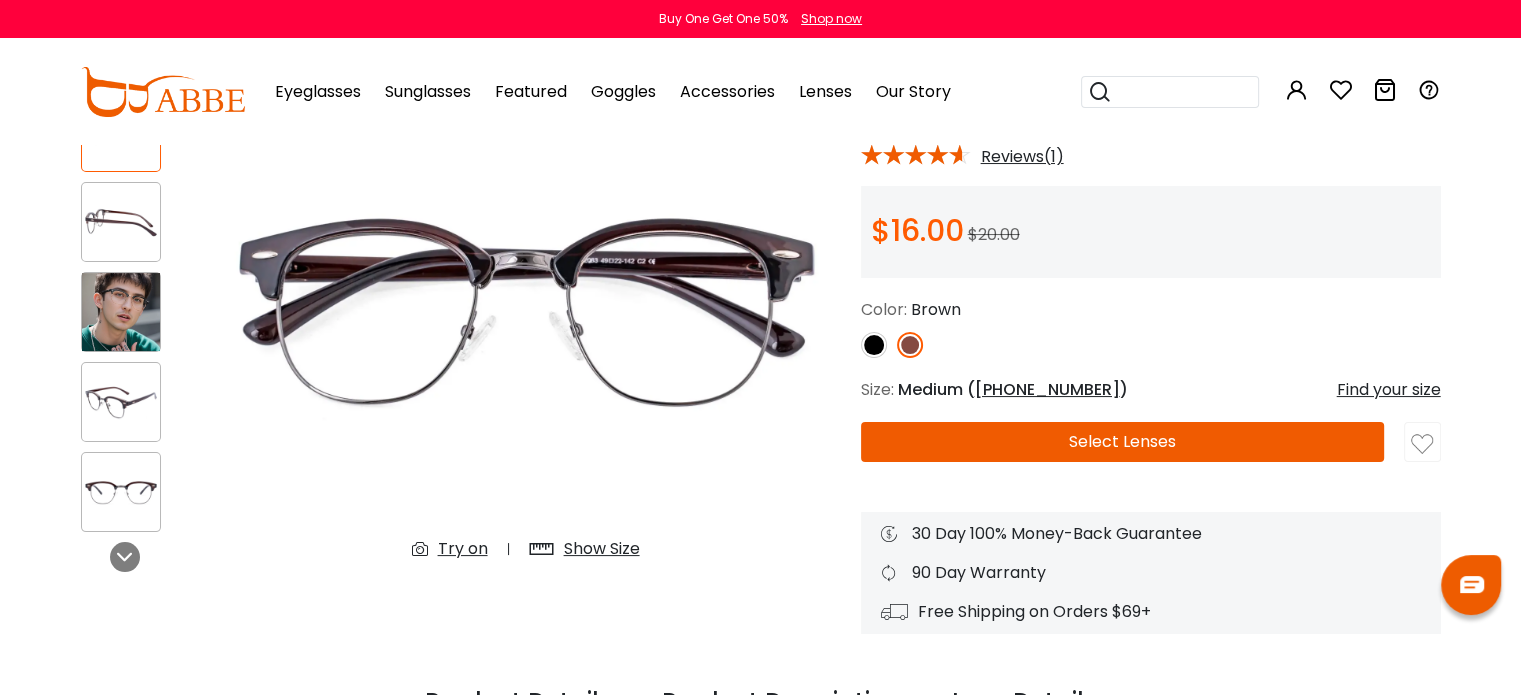 click at bounding box center [121, 402] 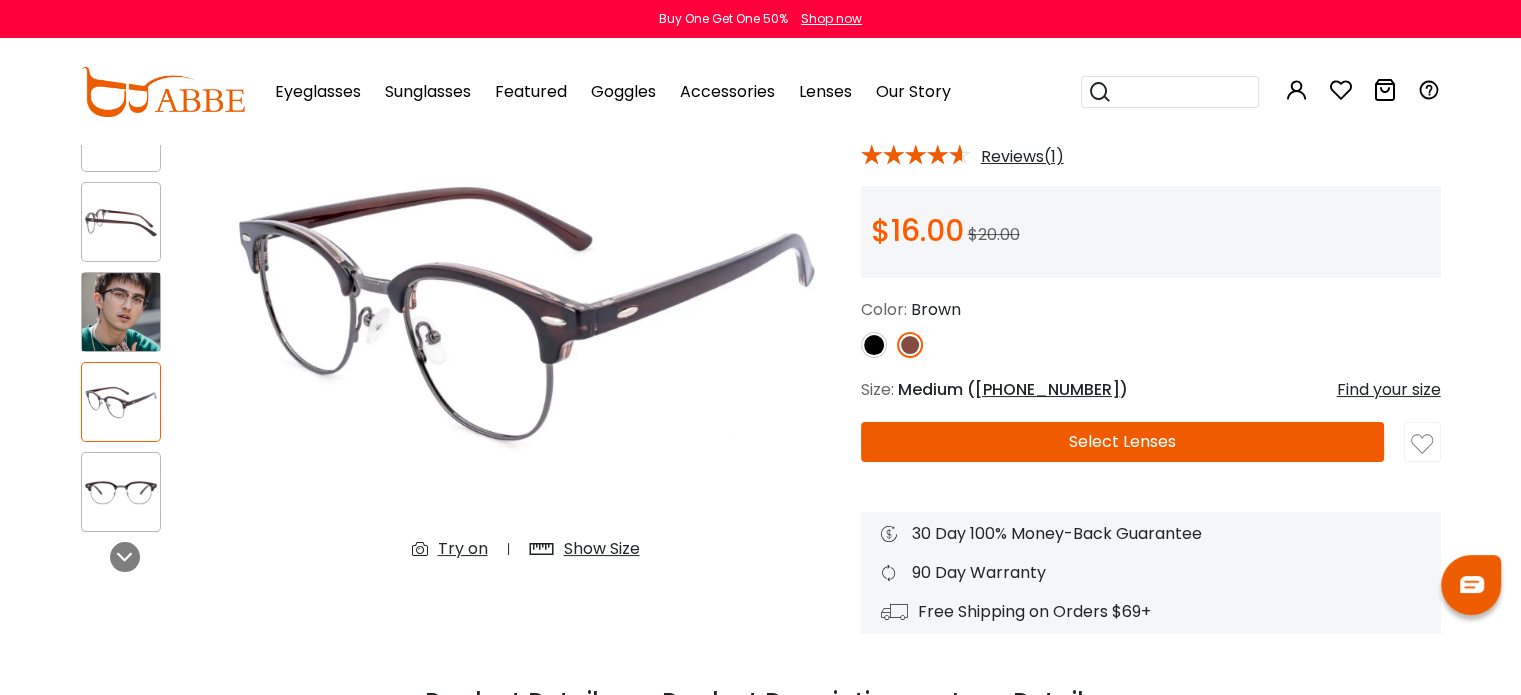click at bounding box center (121, 222) 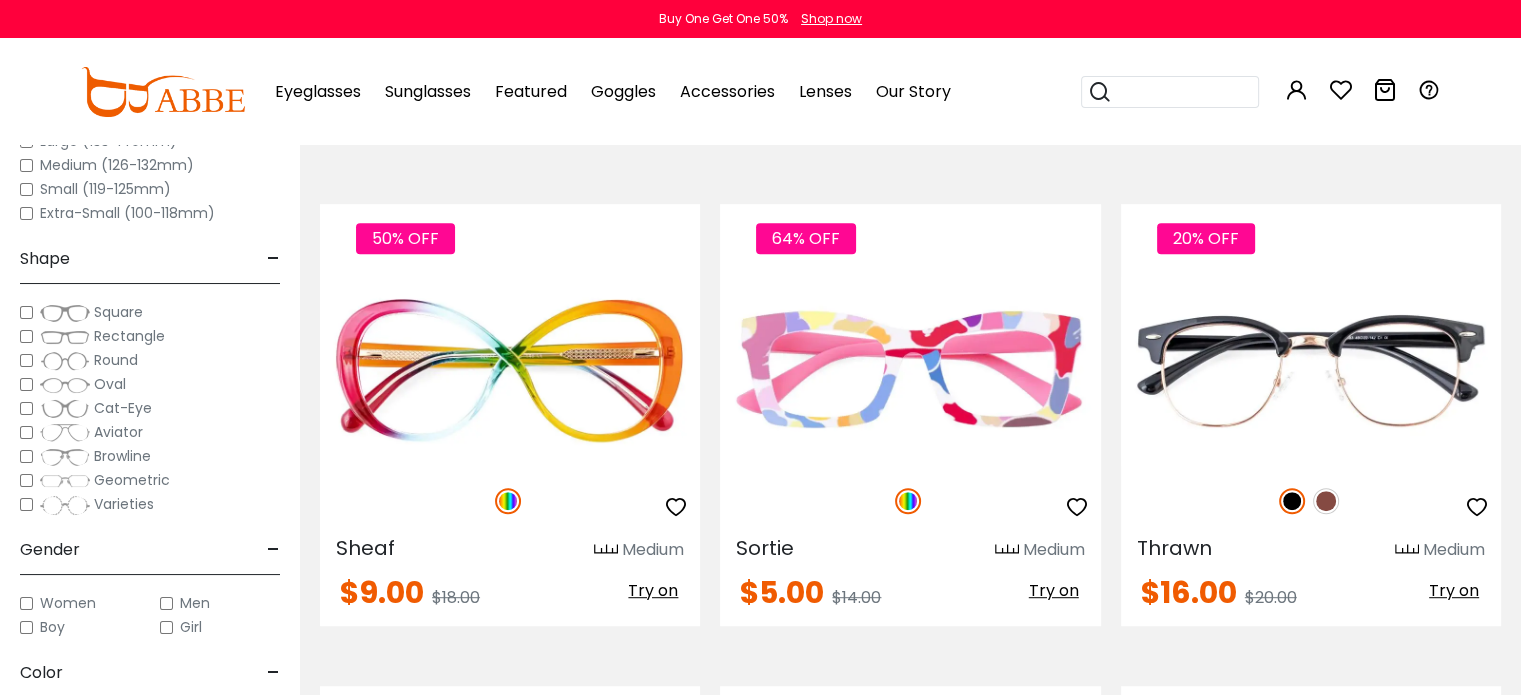 scroll, scrollTop: 0, scrollLeft: 0, axis: both 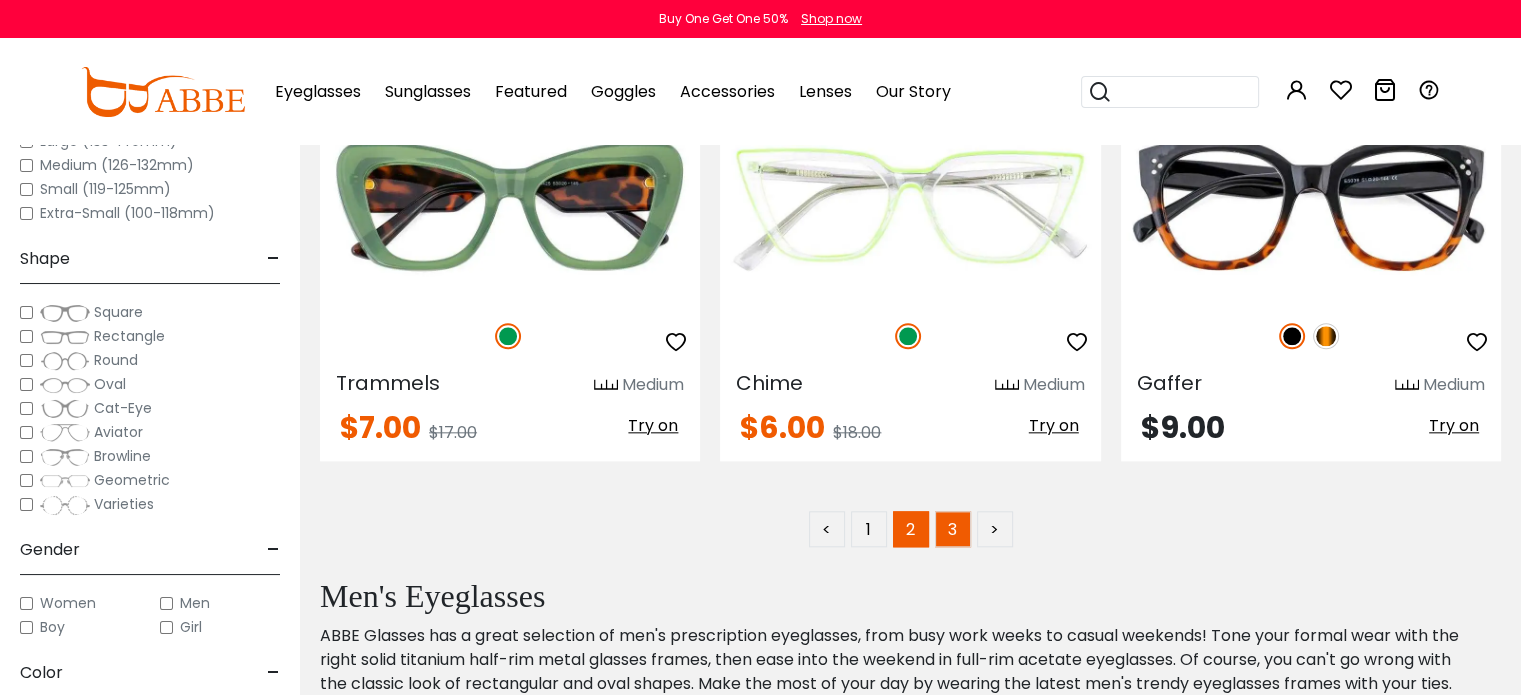 click on "3" at bounding box center [953, 529] 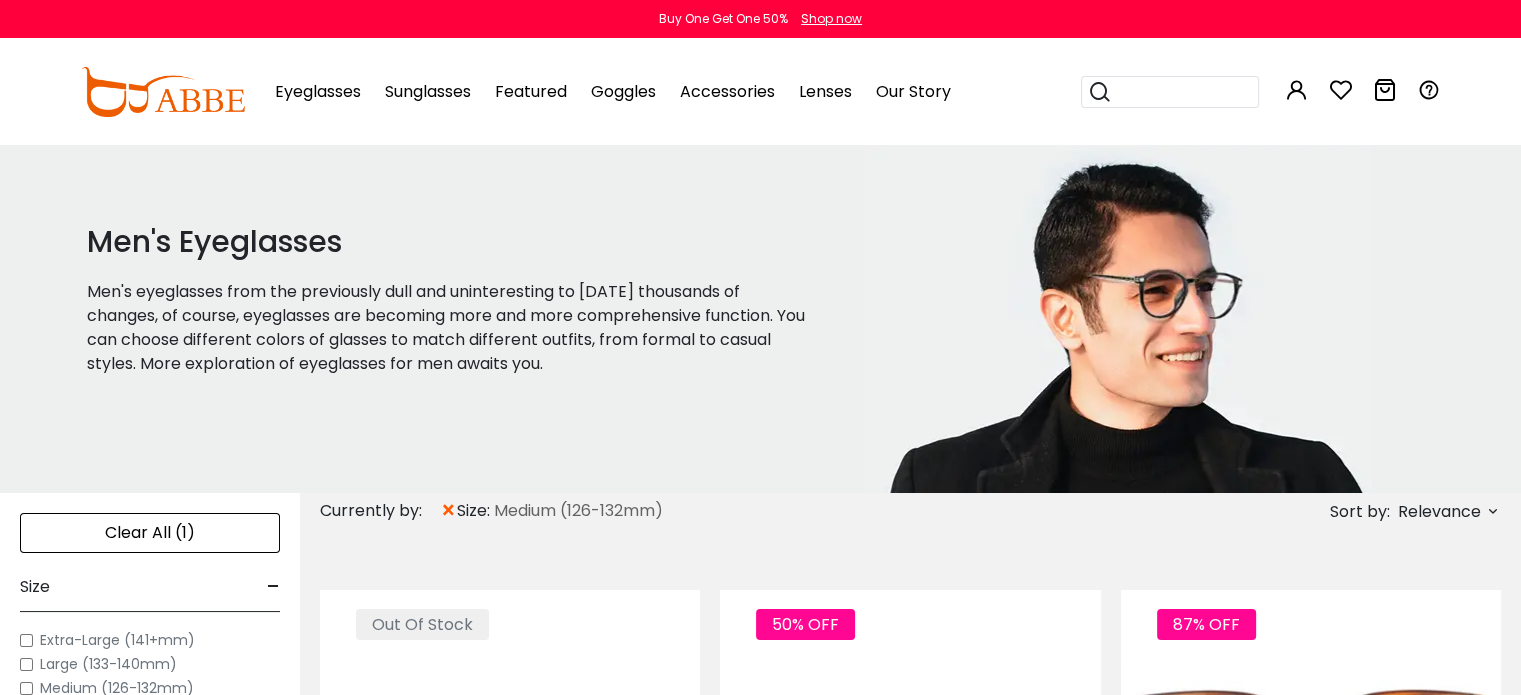 scroll, scrollTop: 0, scrollLeft: 0, axis: both 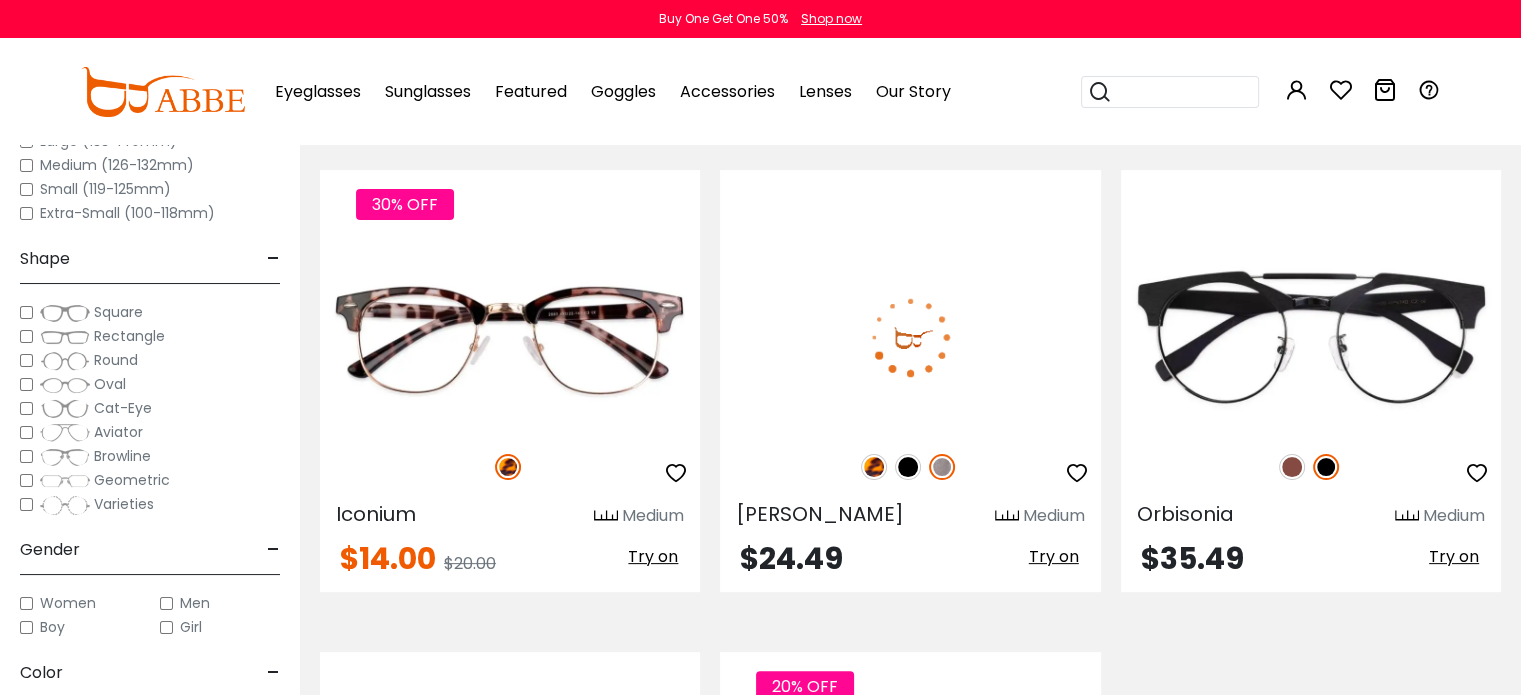 click at bounding box center (874, 467) 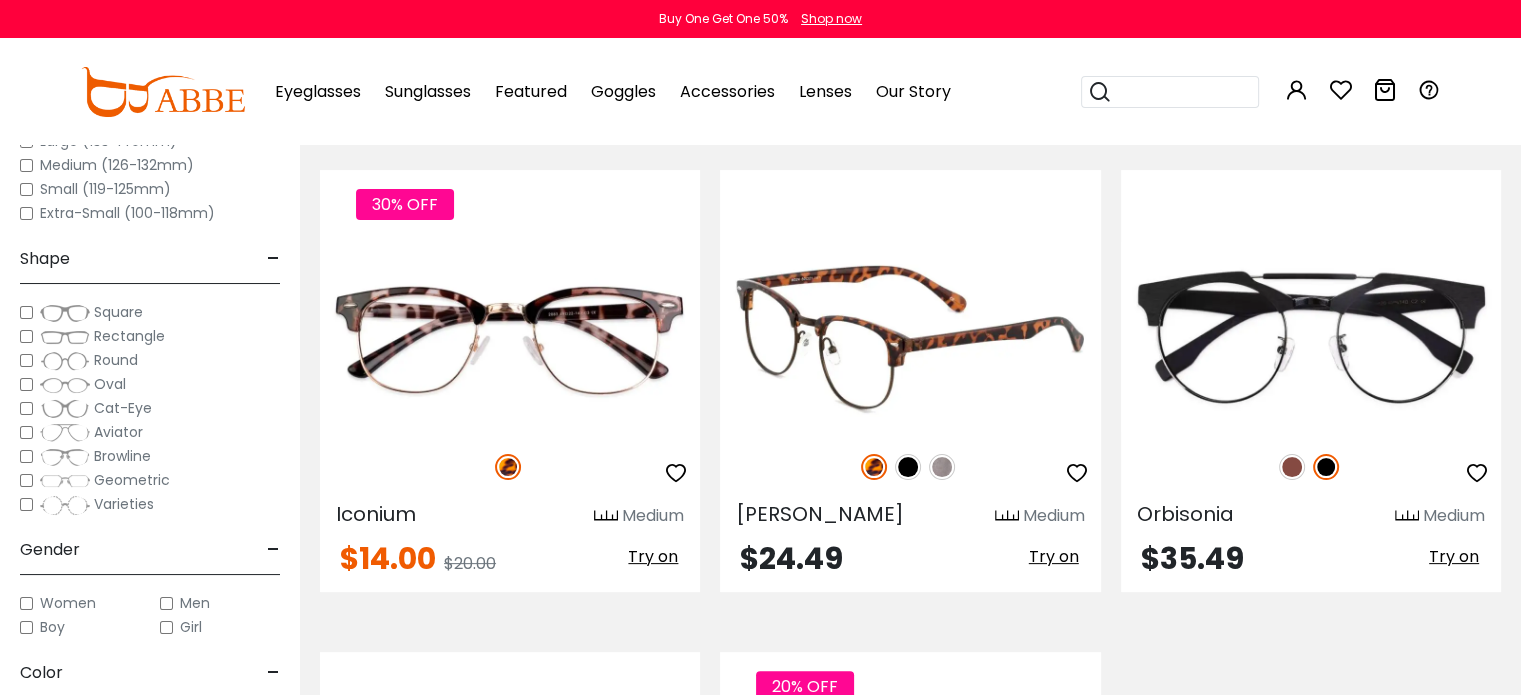 click at bounding box center (910, 337) 